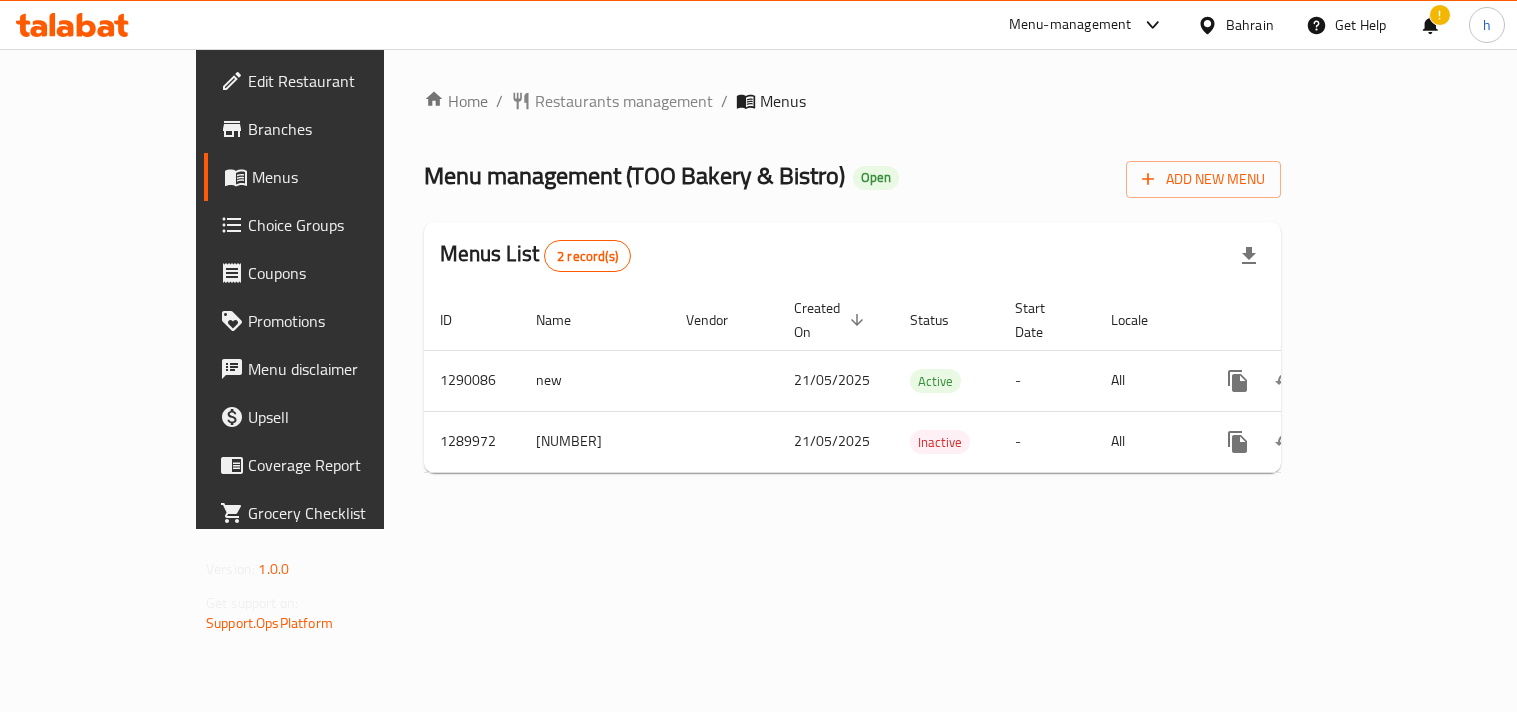 scroll, scrollTop: 0, scrollLeft: 0, axis: both 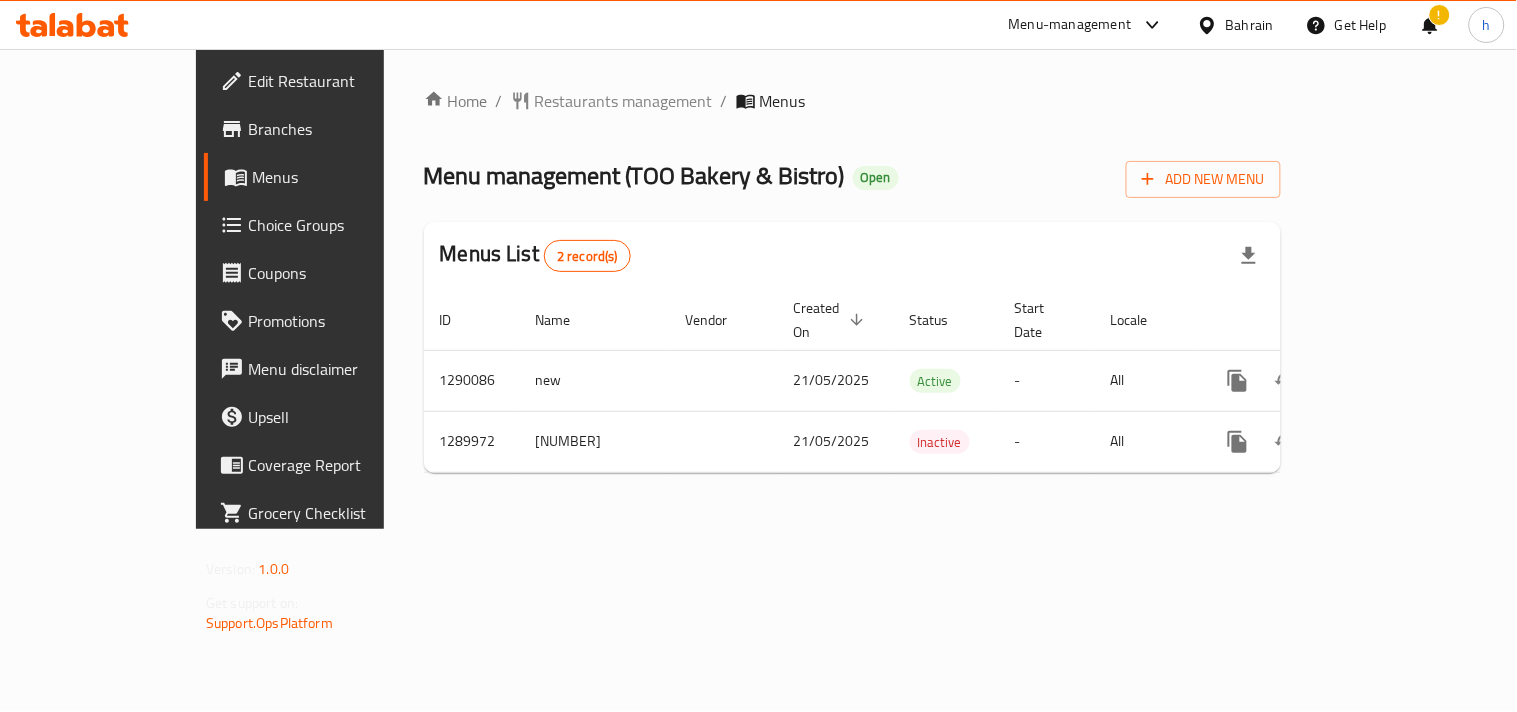 click 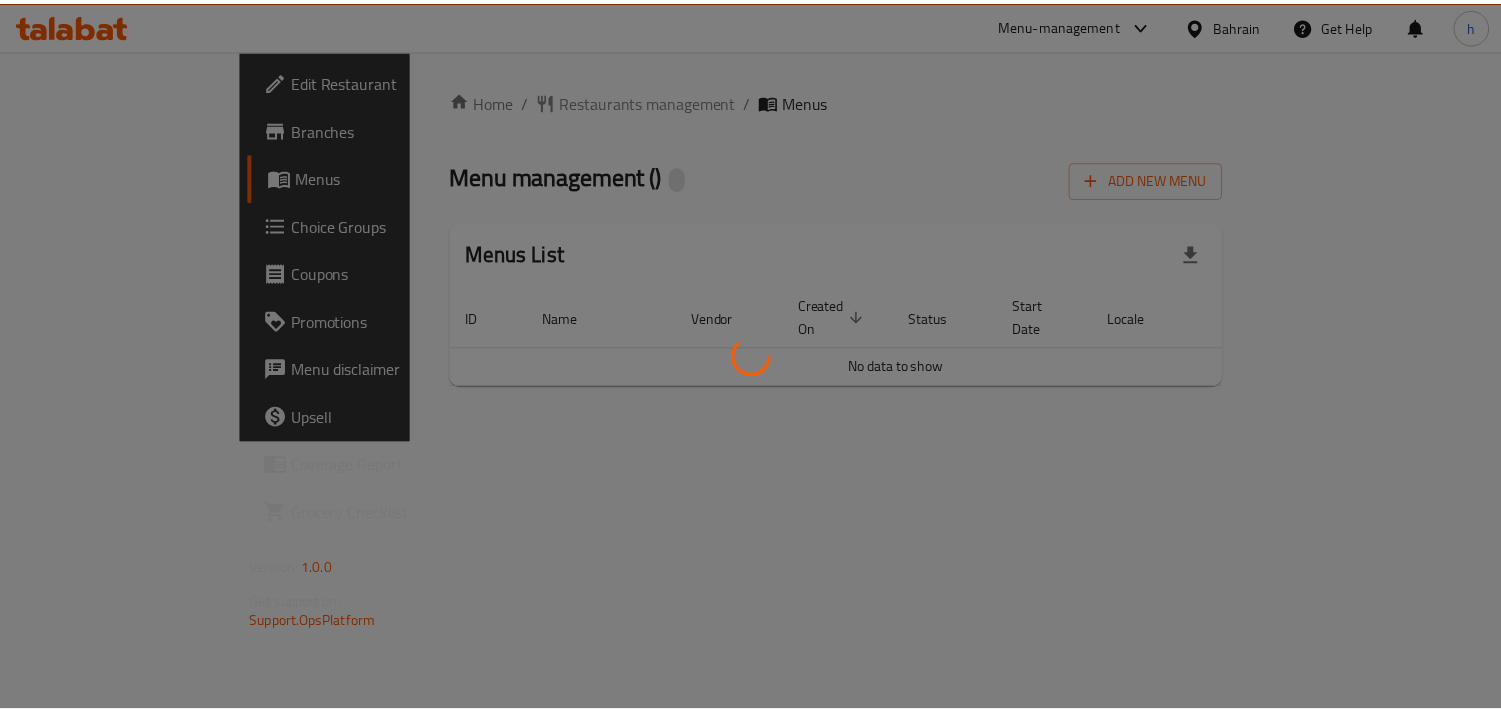 scroll, scrollTop: 0, scrollLeft: 0, axis: both 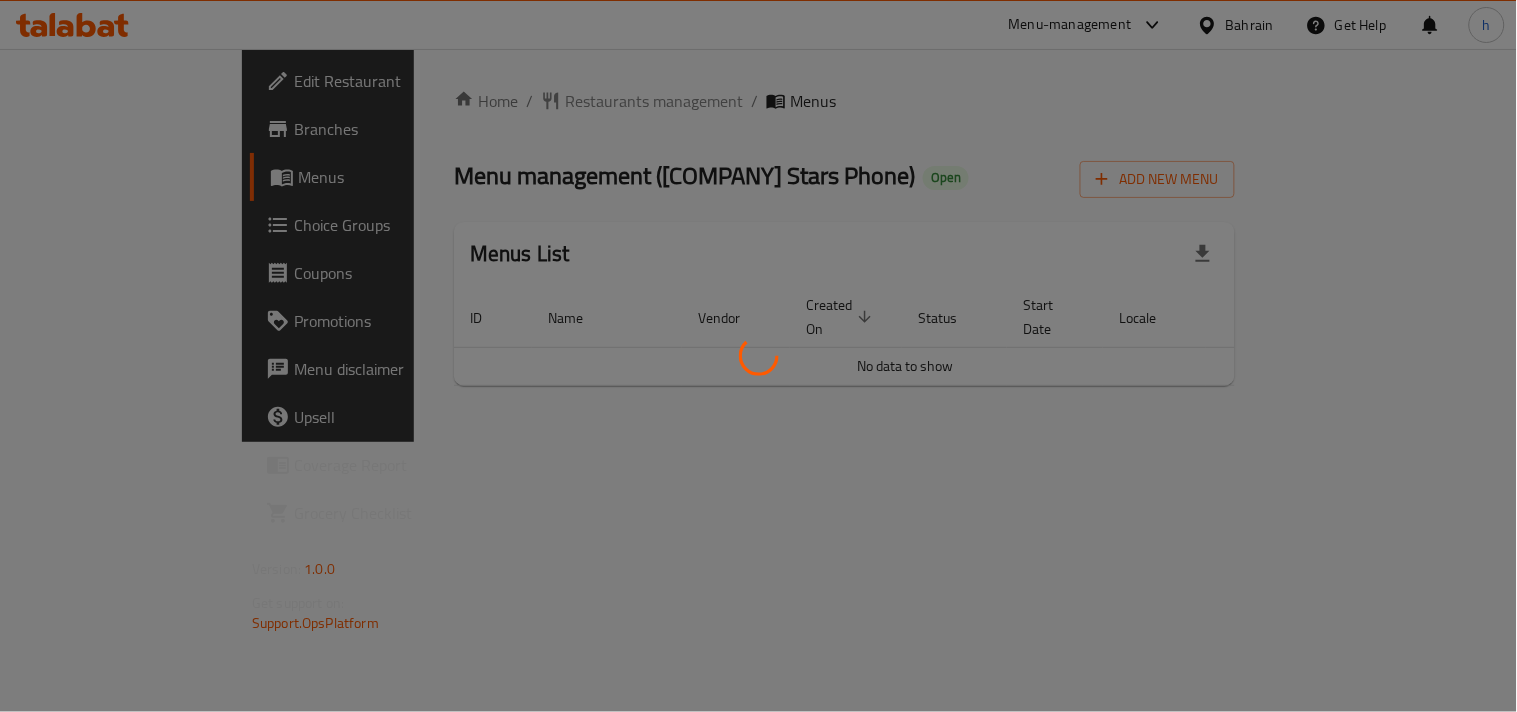 click at bounding box center (758, 356) 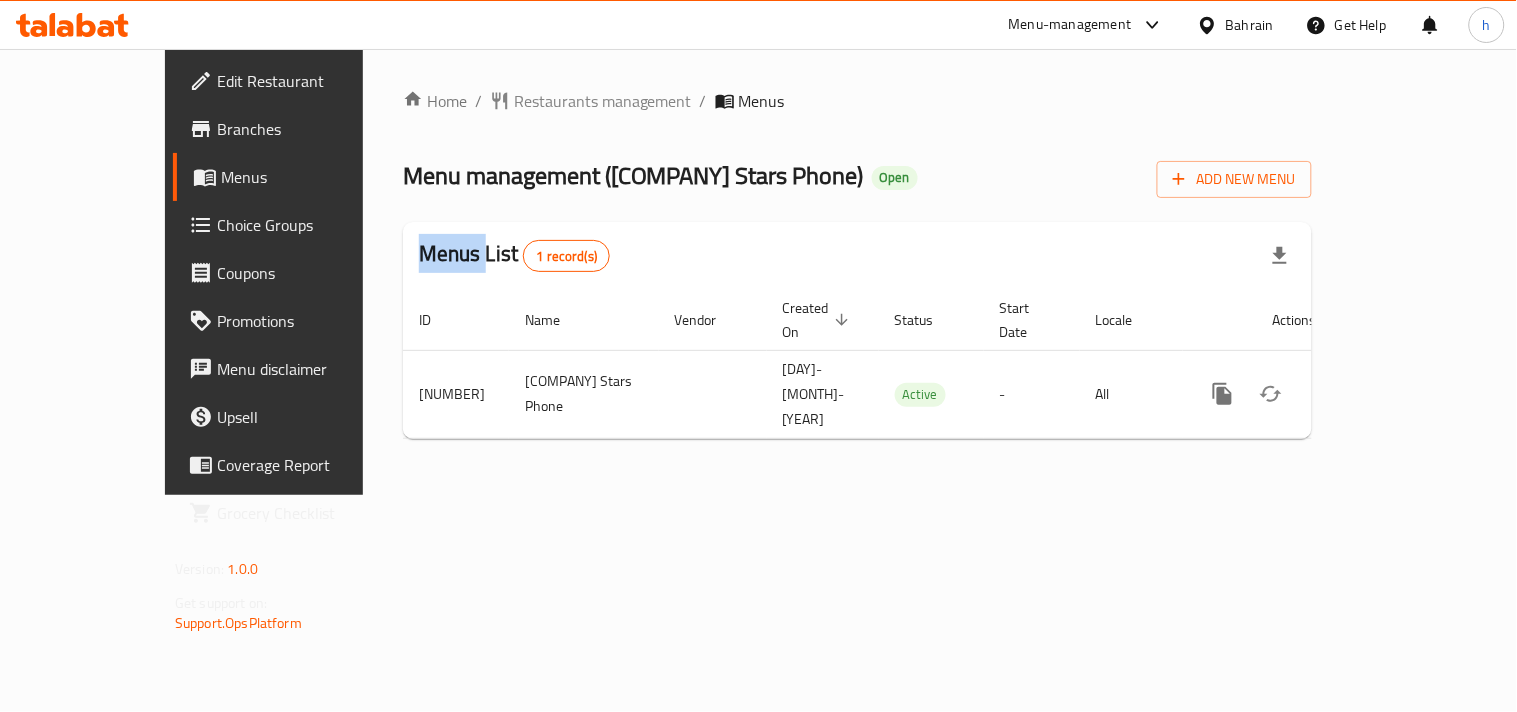 click on "Home / Restaurants management / Menus Menu management ( [COUNTRY] Stars Phone ) Open Add New Menu Menus List [NUMBER] record(s) ID Name Vendor Created On sorted descending Status Start Date Locale Actions [NUMBER] [COUNTRY] Stars Phone [DATE] Active - All" at bounding box center (857, 272) 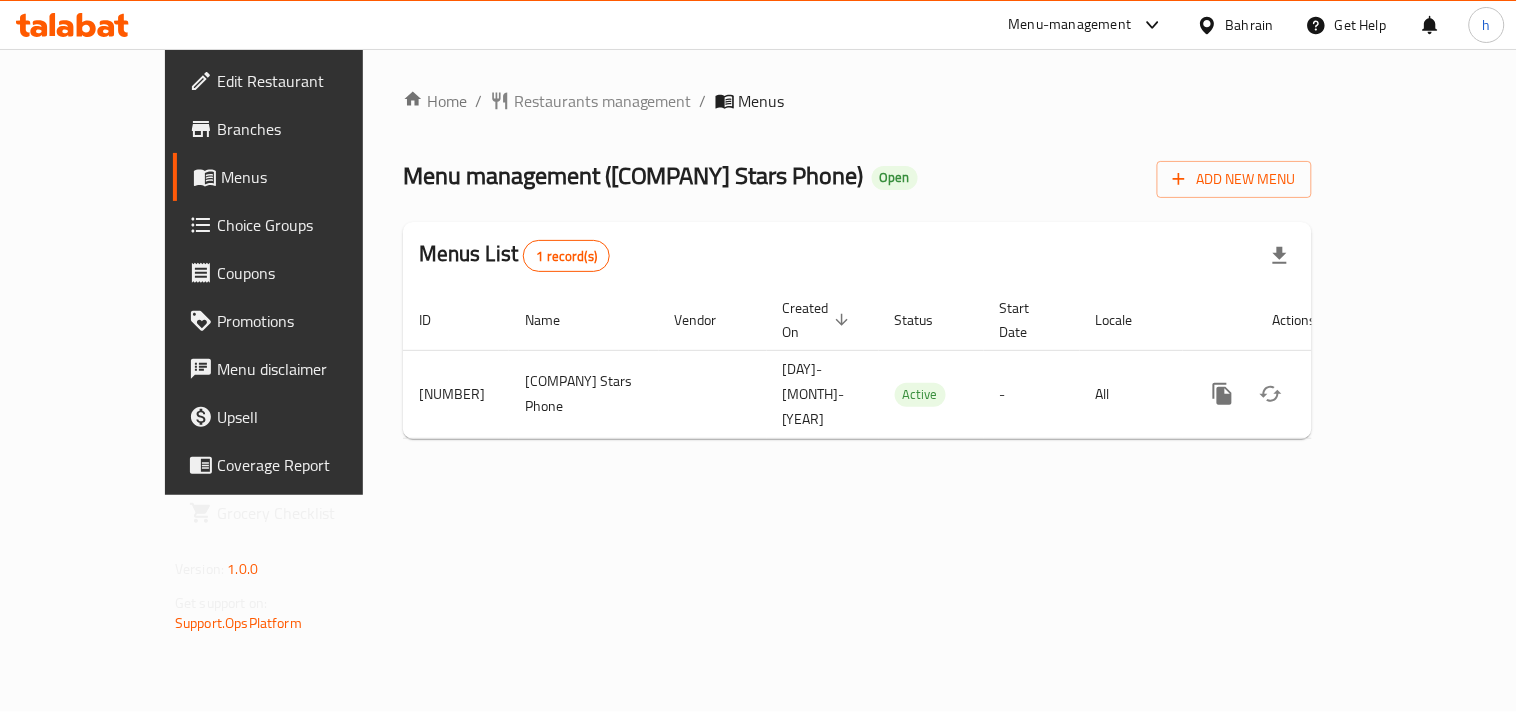 click on "Home / Restaurants management / Menus Menu management ( [COUNTRY] Stars Phone ) Open Add New Menu Menus List [NUMBER] record(s) ID Name Vendor Created On sorted descending Status Start Date Locale Actions [NUMBER] [COUNTRY] Stars Phone [DATE] Active - All" at bounding box center [857, 272] 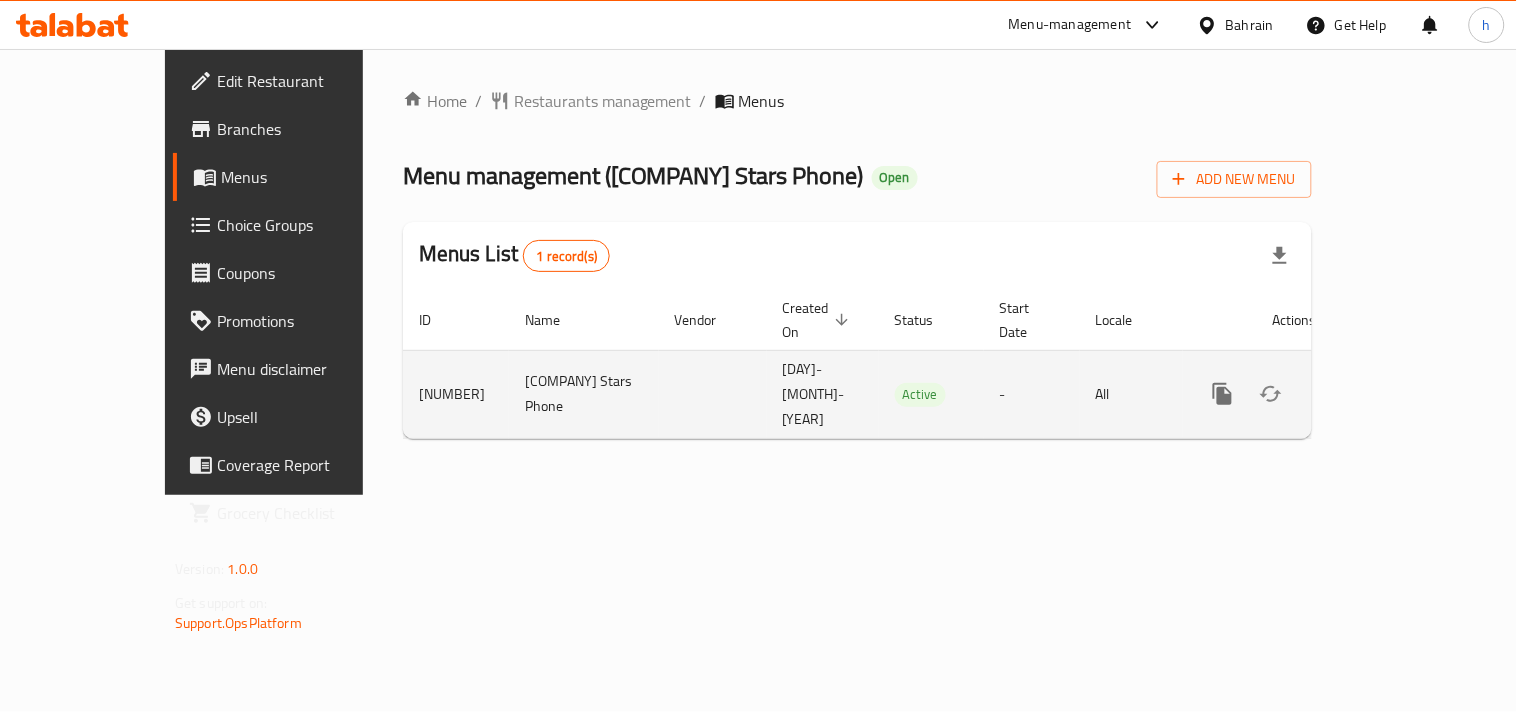 click at bounding box center [1367, 394] 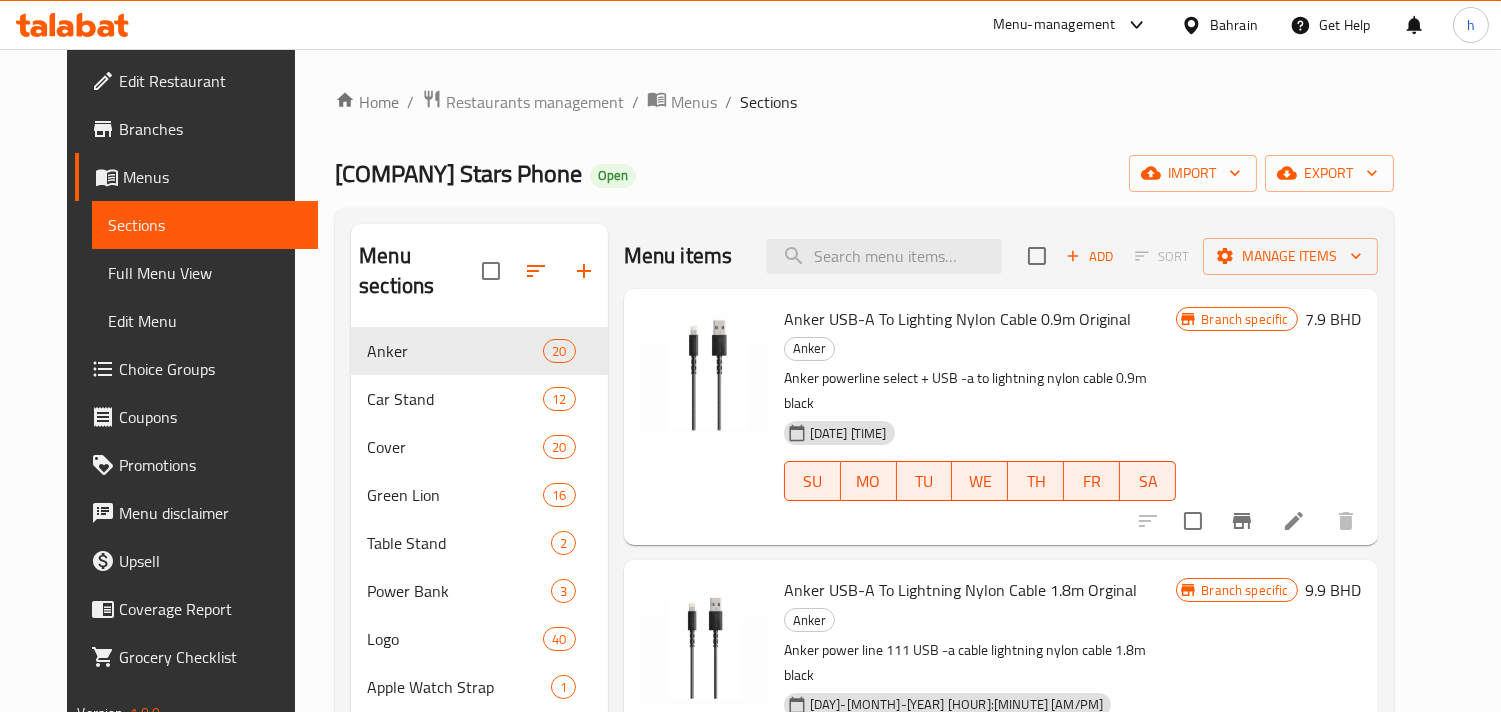click at bounding box center [750, 49] 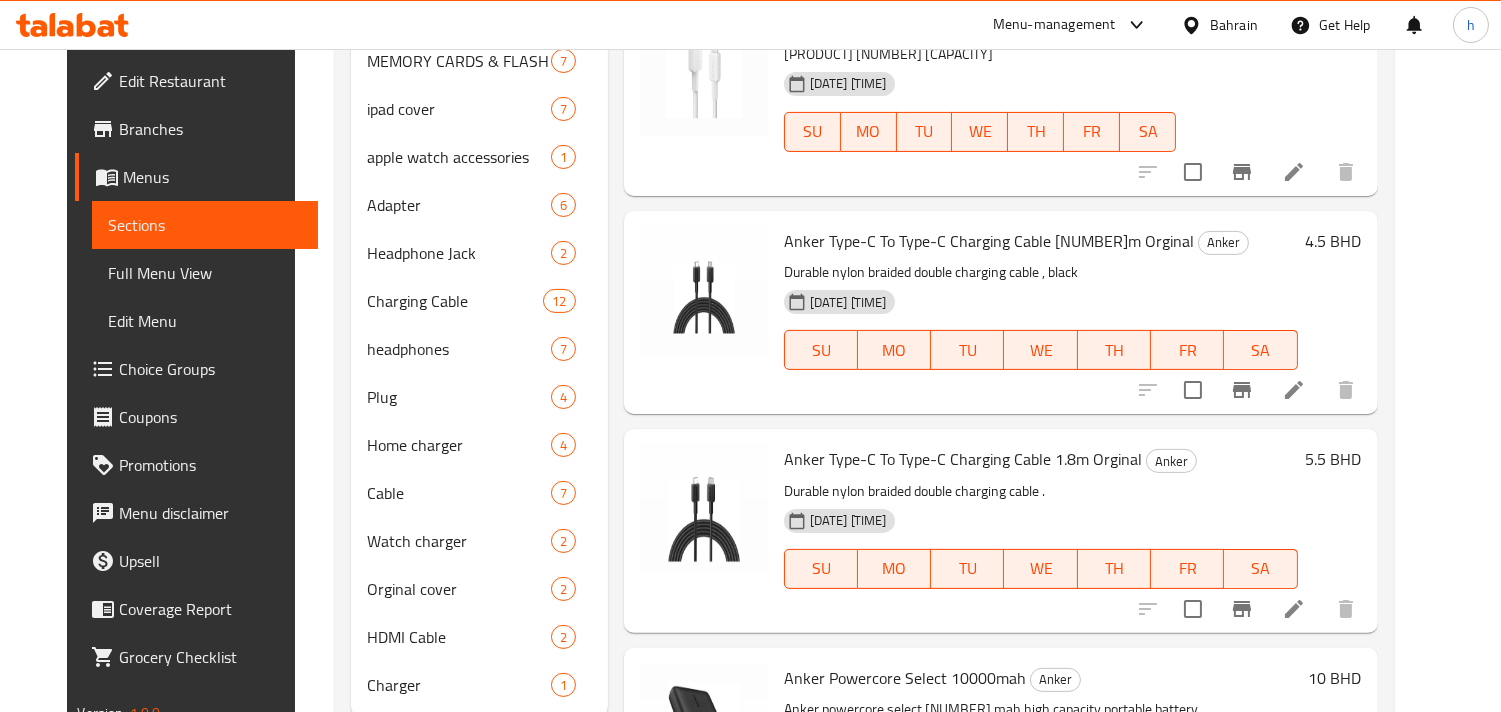 scroll, scrollTop: 1087, scrollLeft: 0, axis: vertical 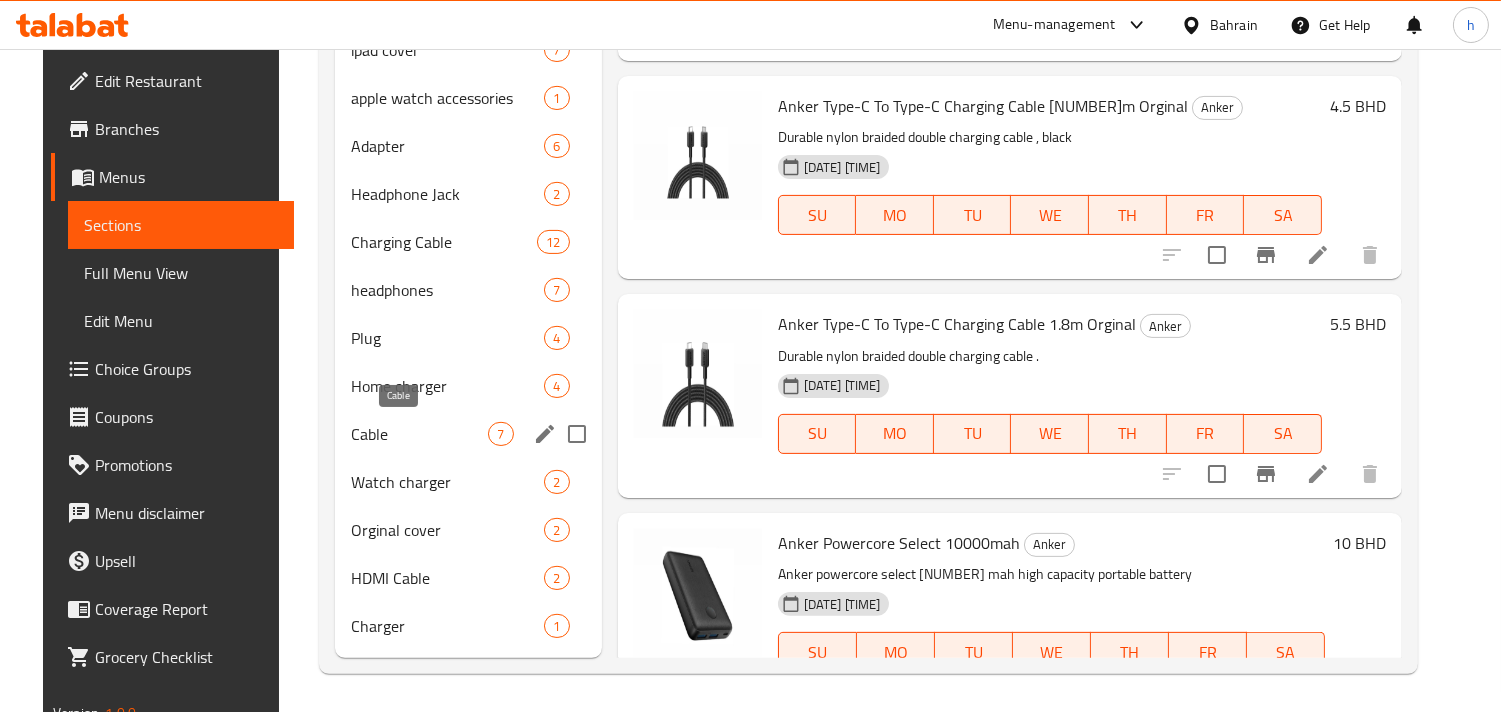 click on "Cable" at bounding box center (420, 434) 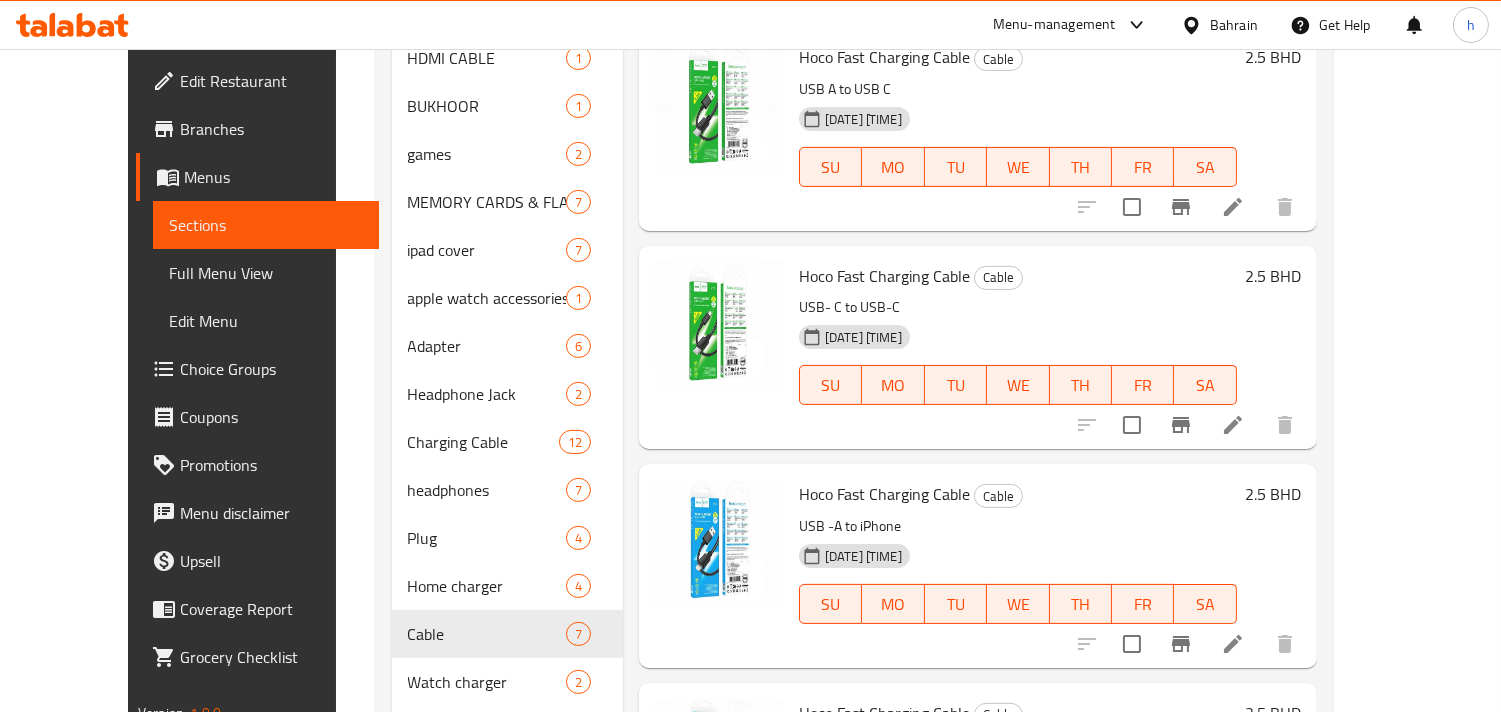 scroll, scrollTop: 643, scrollLeft: 0, axis: vertical 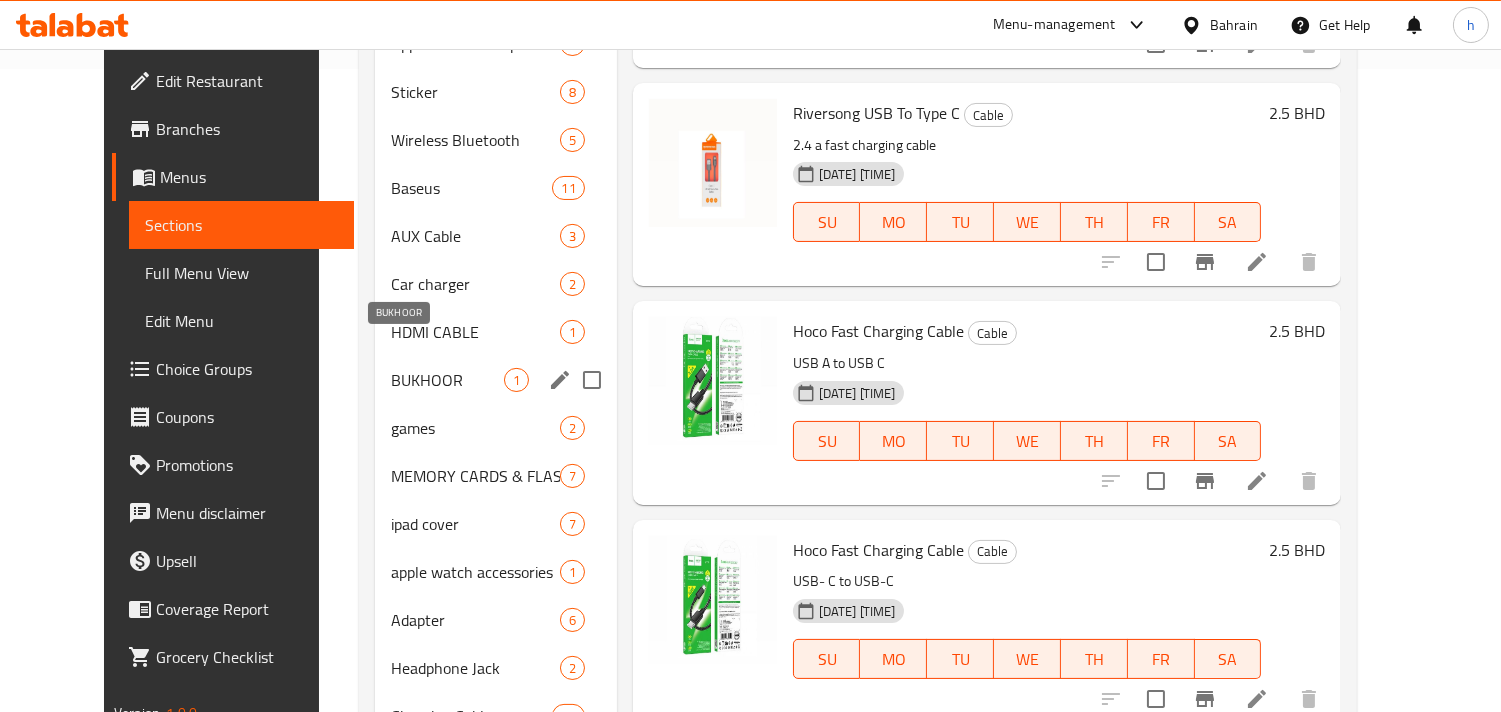 click on "BUKHOOR" at bounding box center (447, 380) 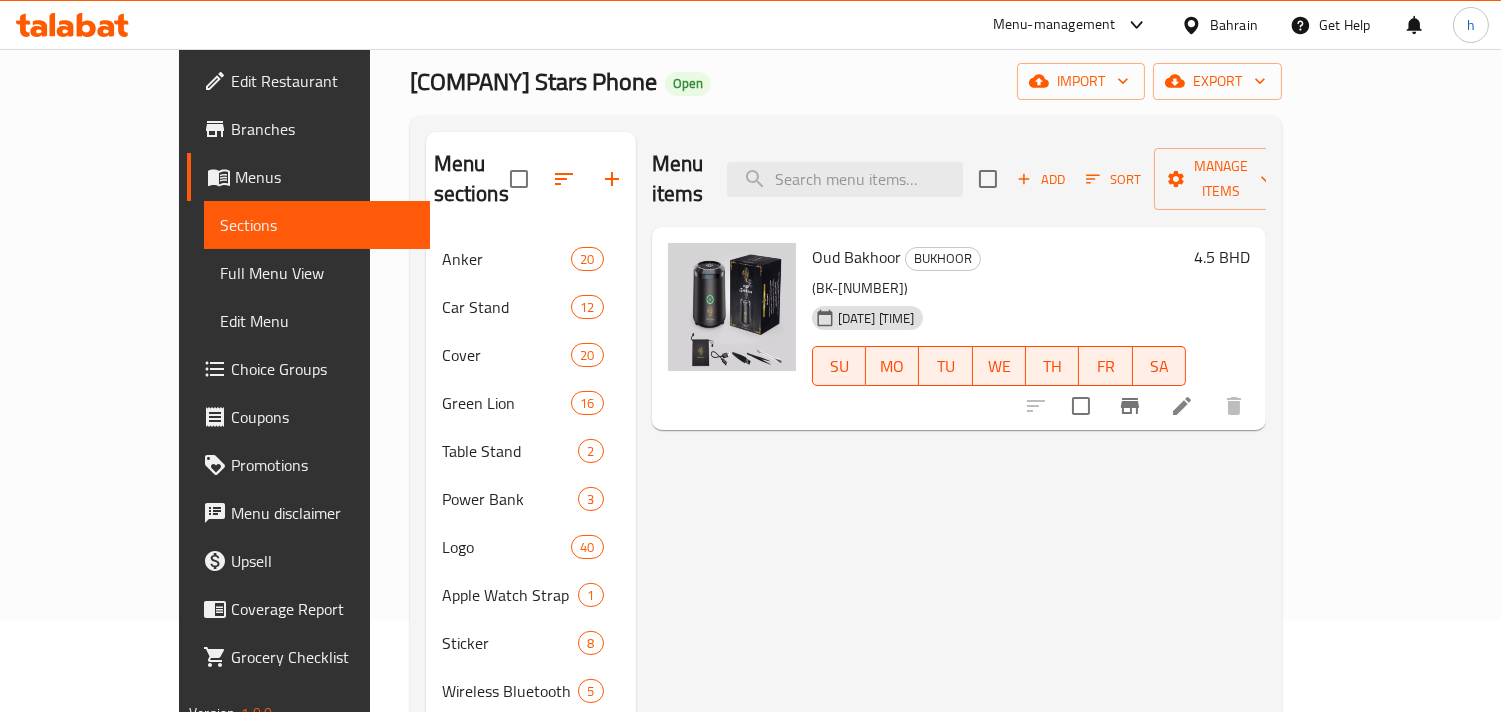 scroll, scrollTop: 87, scrollLeft: 0, axis: vertical 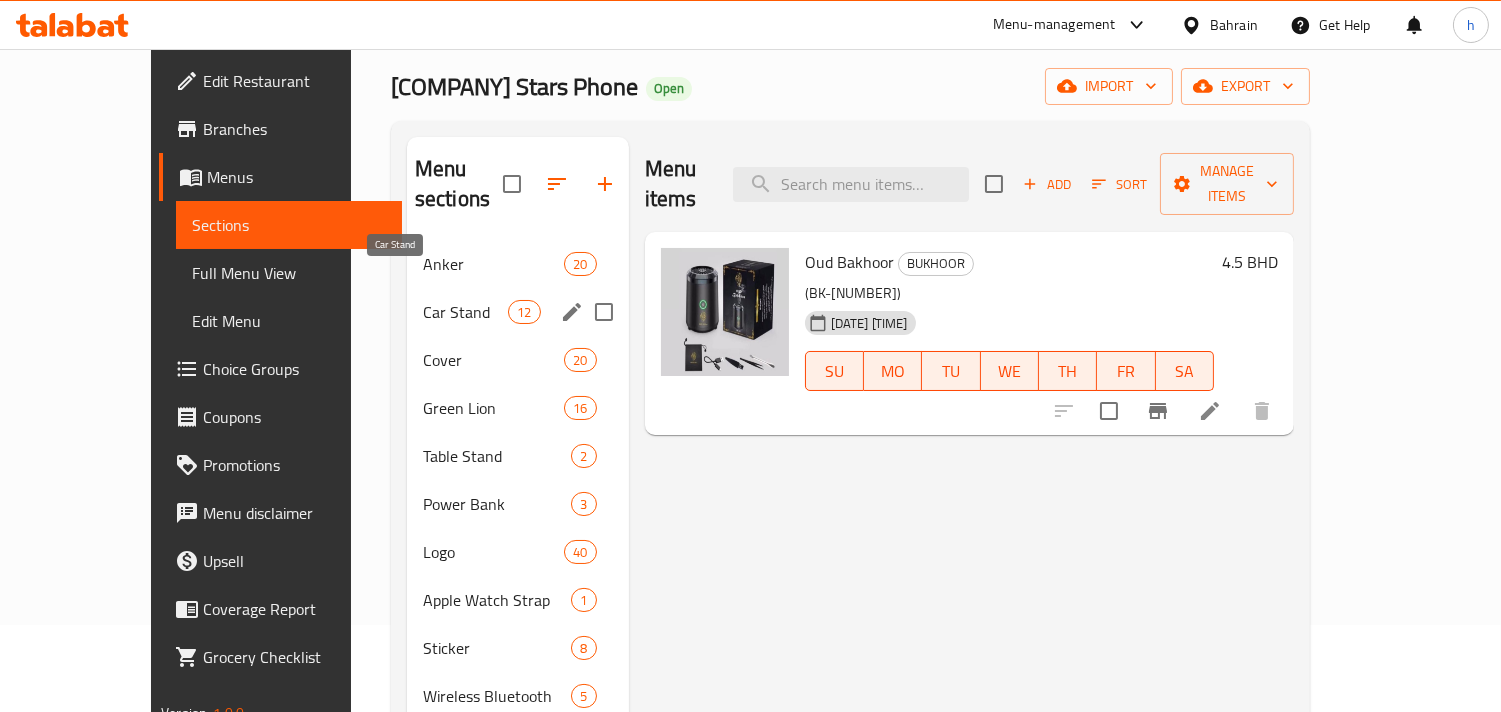 click on "Car Stand" at bounding box center [465, 312] 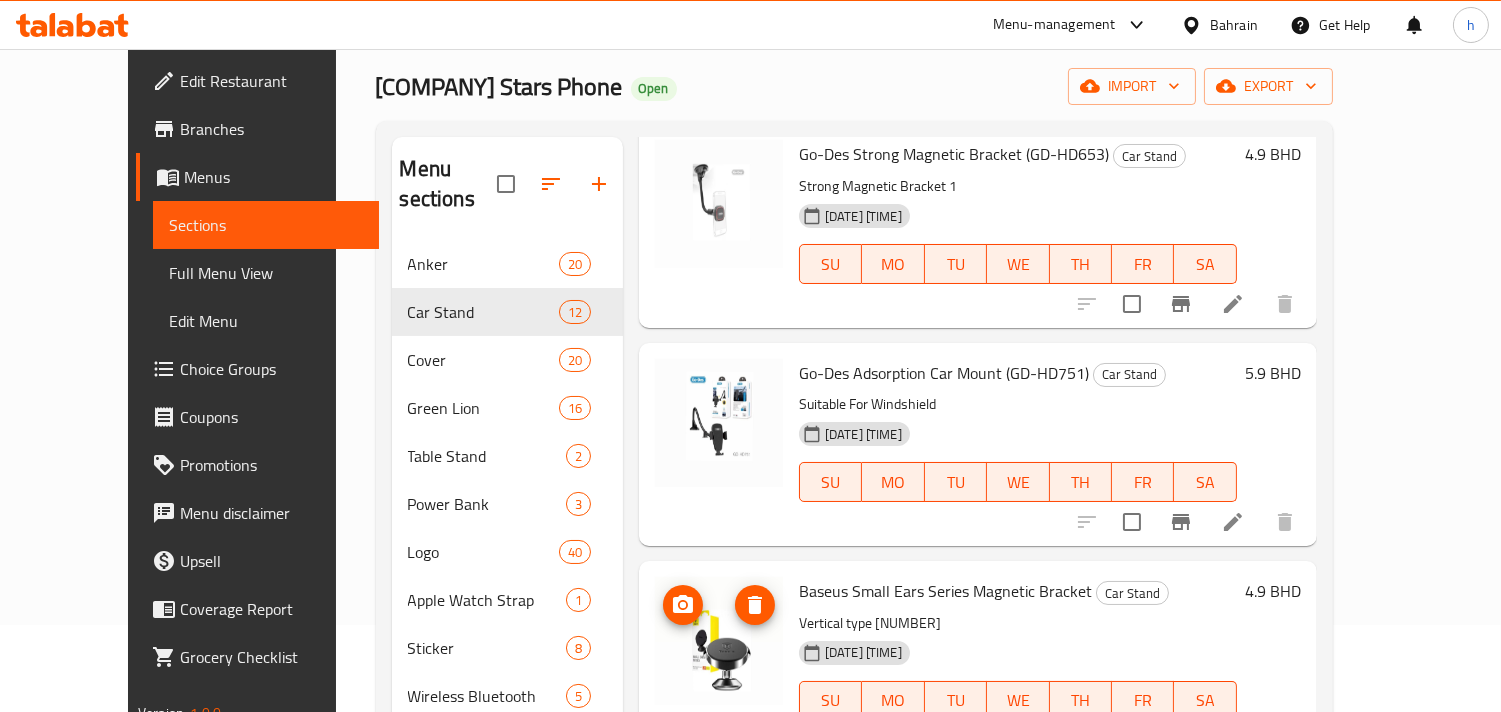 scroll, scrollTop: 555, scrollLeft: 0, axis: vertical 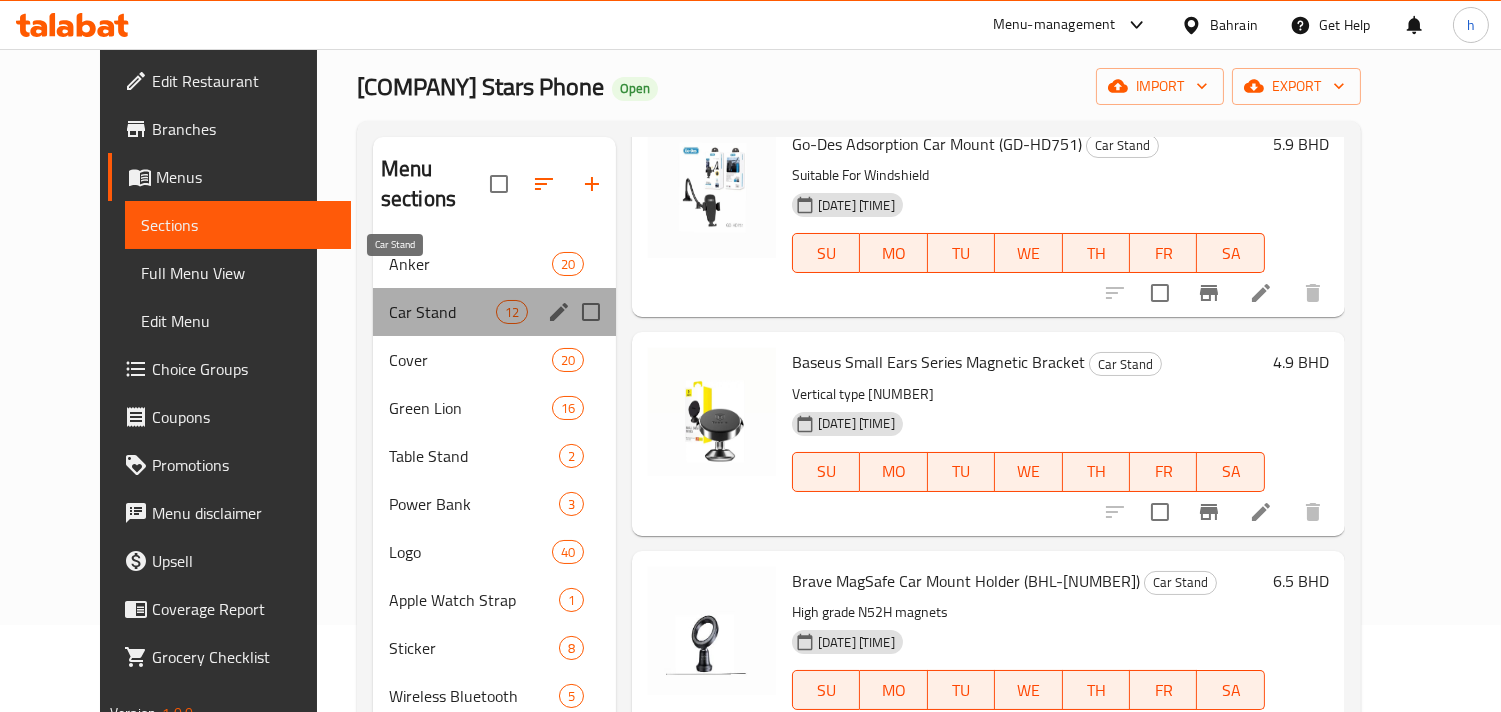 click on "Car Stand" at bounding box center (442, 312) 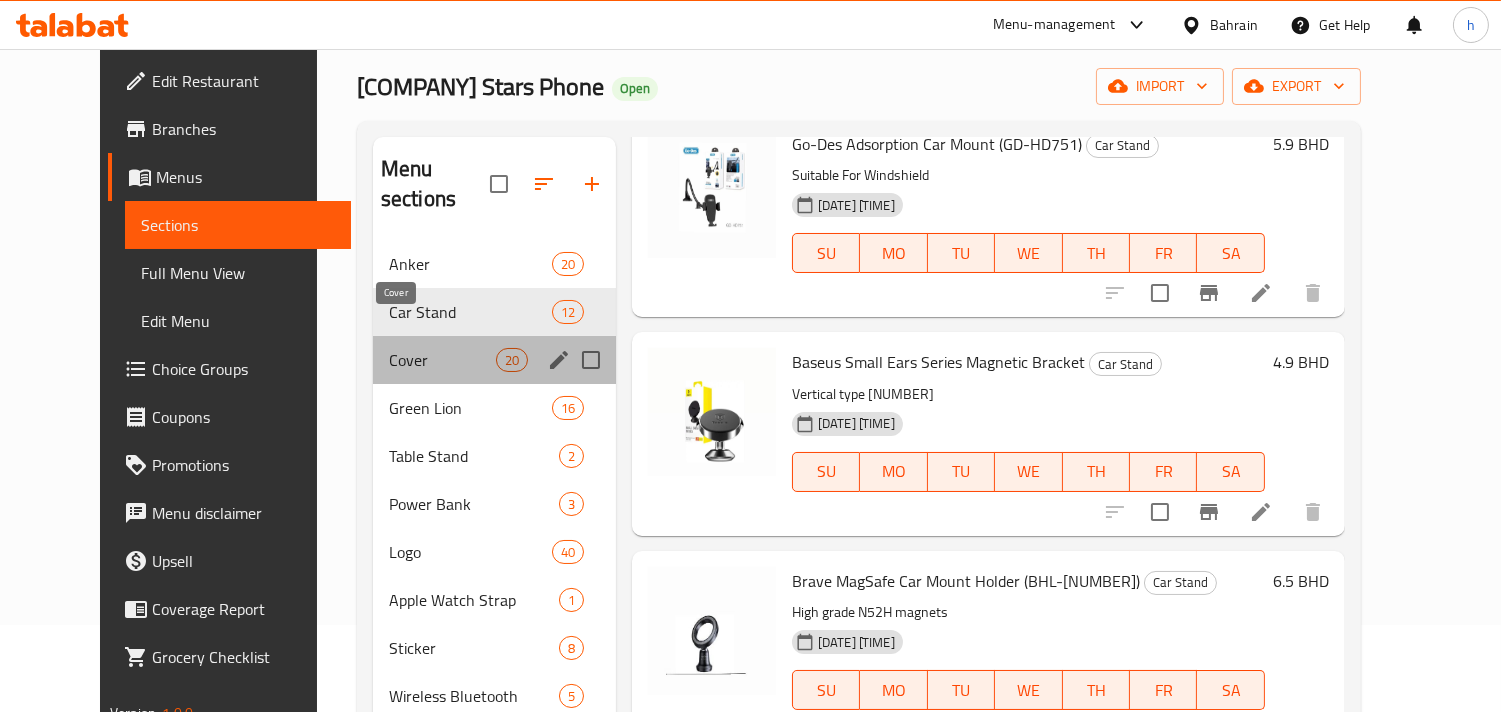 click on "Cover" at bounding box center [442, 360] 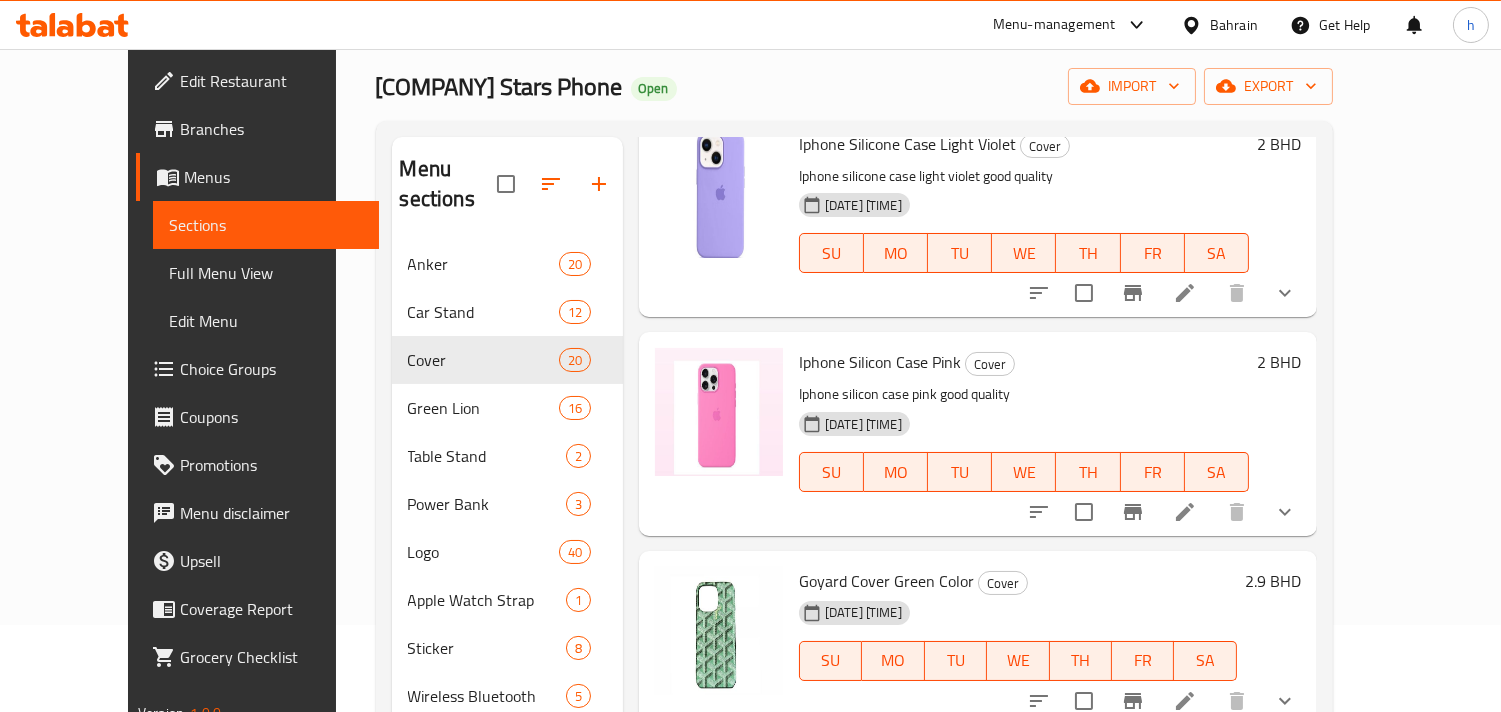 scroll, scrollTop: 2717, scrollLeft: 0, axis: vertical 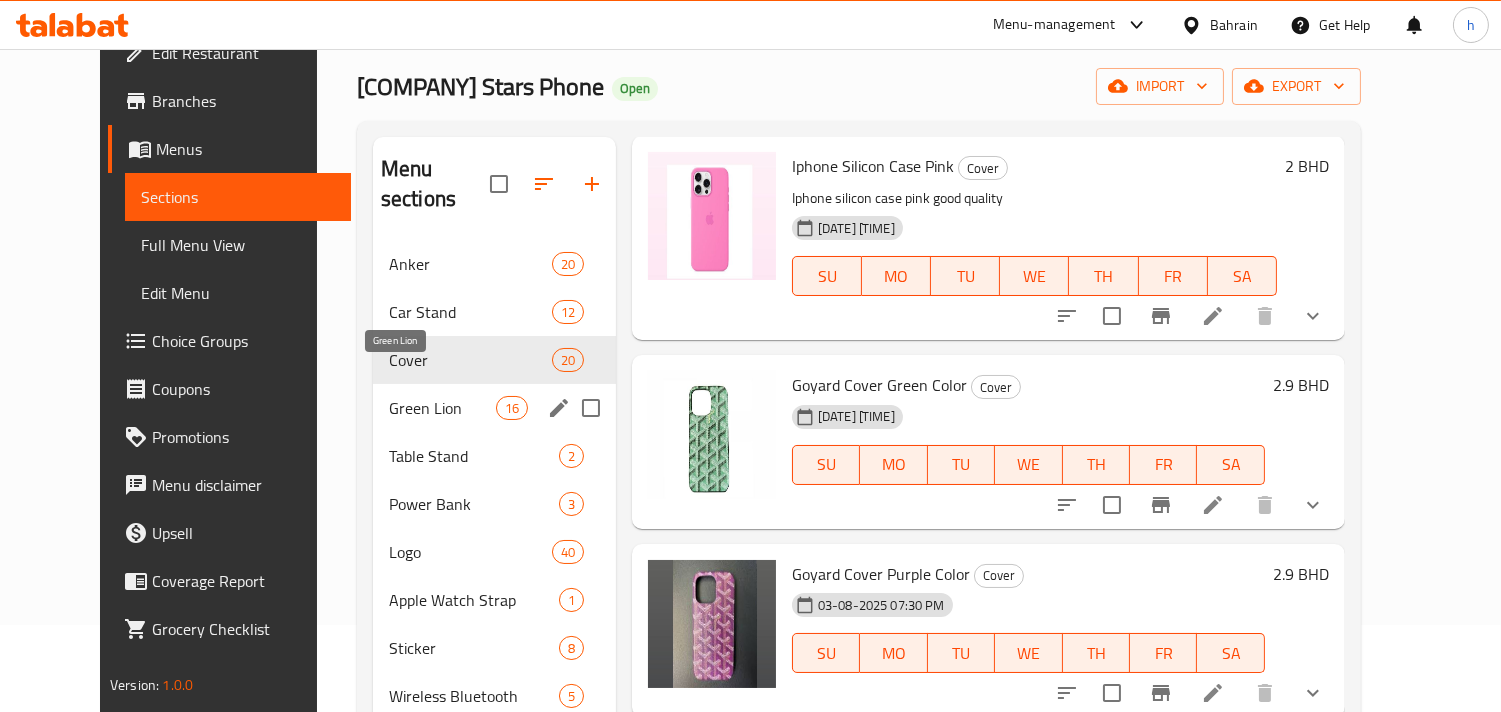 drag, startPoint x: 338, startPoint y: 376, endPoint x: 340, endPoint y: 366, distance: 10.198039 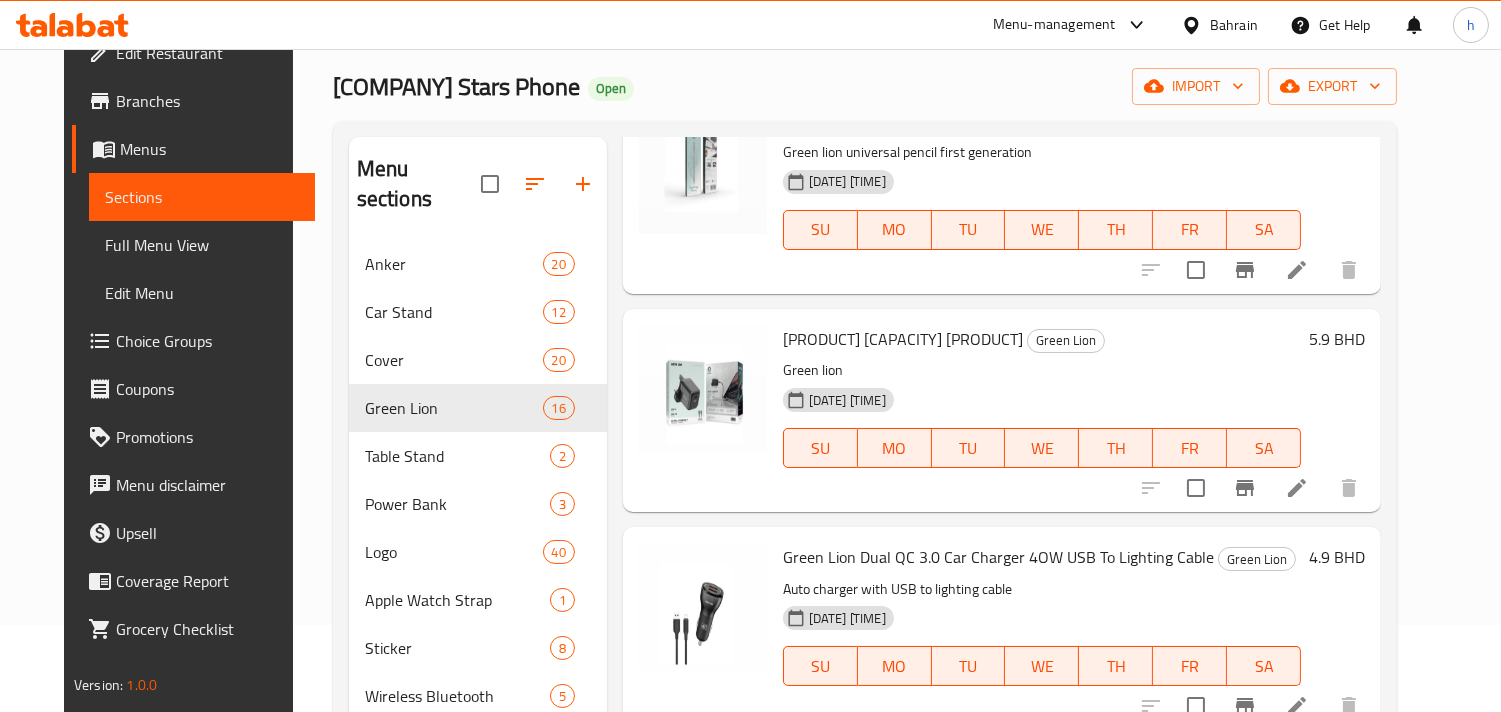 scroll, scrollTop: 2080, scrollLeft: 0, axis: vertical 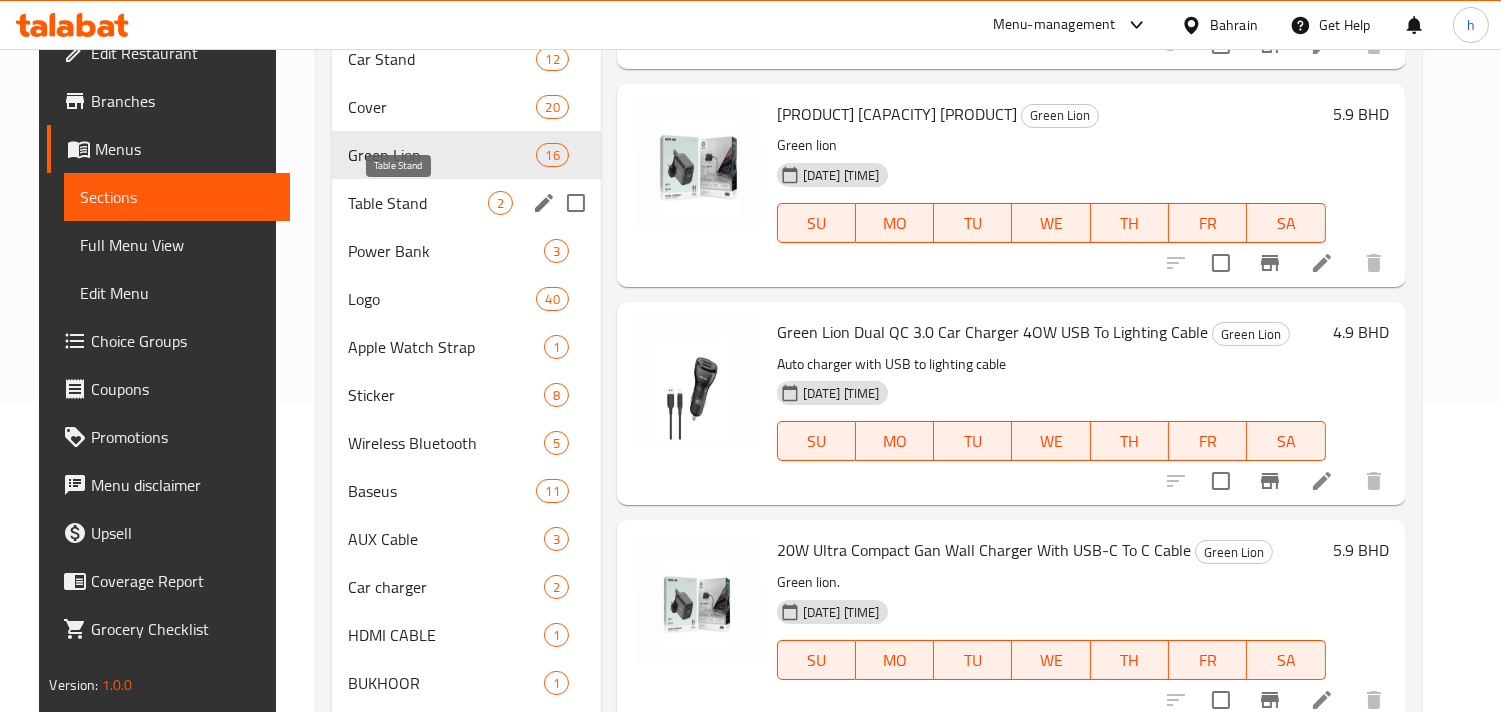 click on "Table Stand" at bounding box center [417, 203] 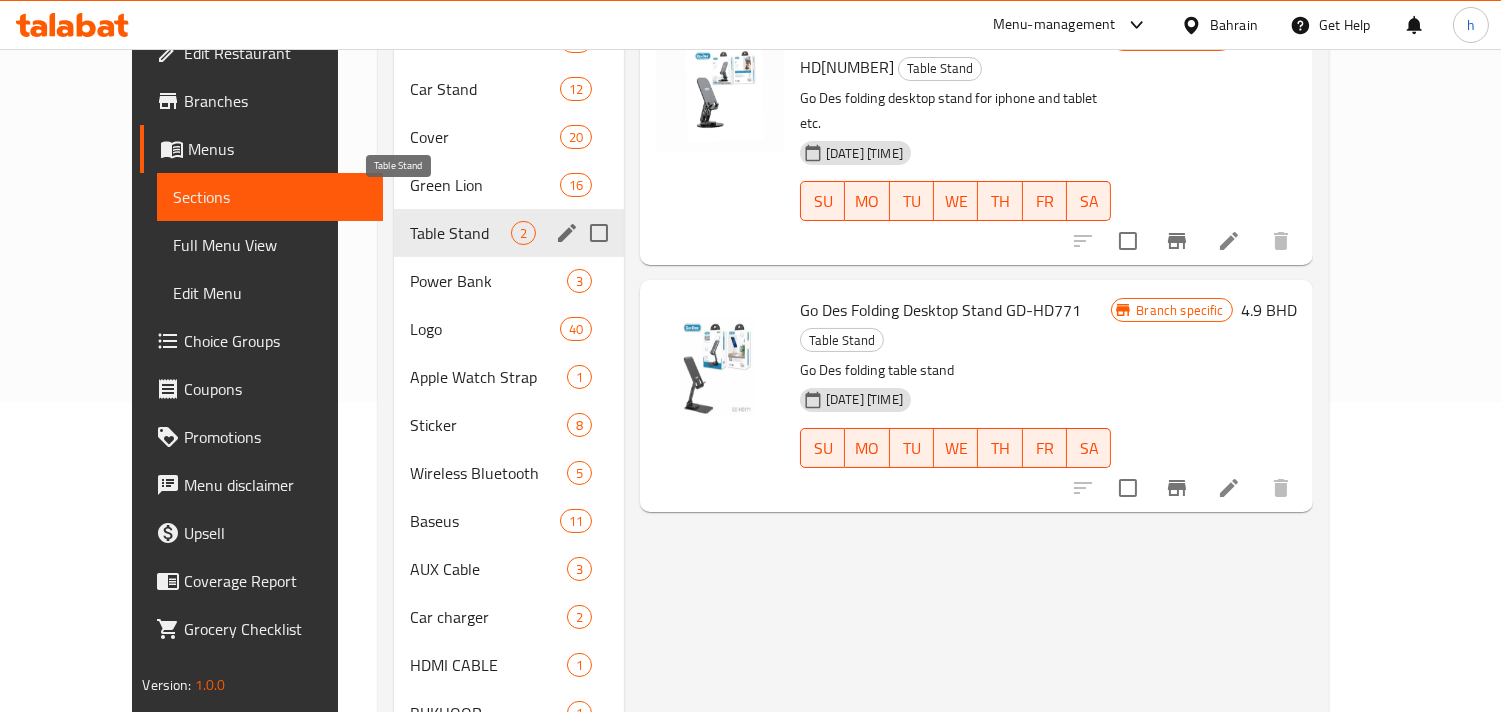 scroll, scrollTop: 0, scrollLeft: 0, axis: both 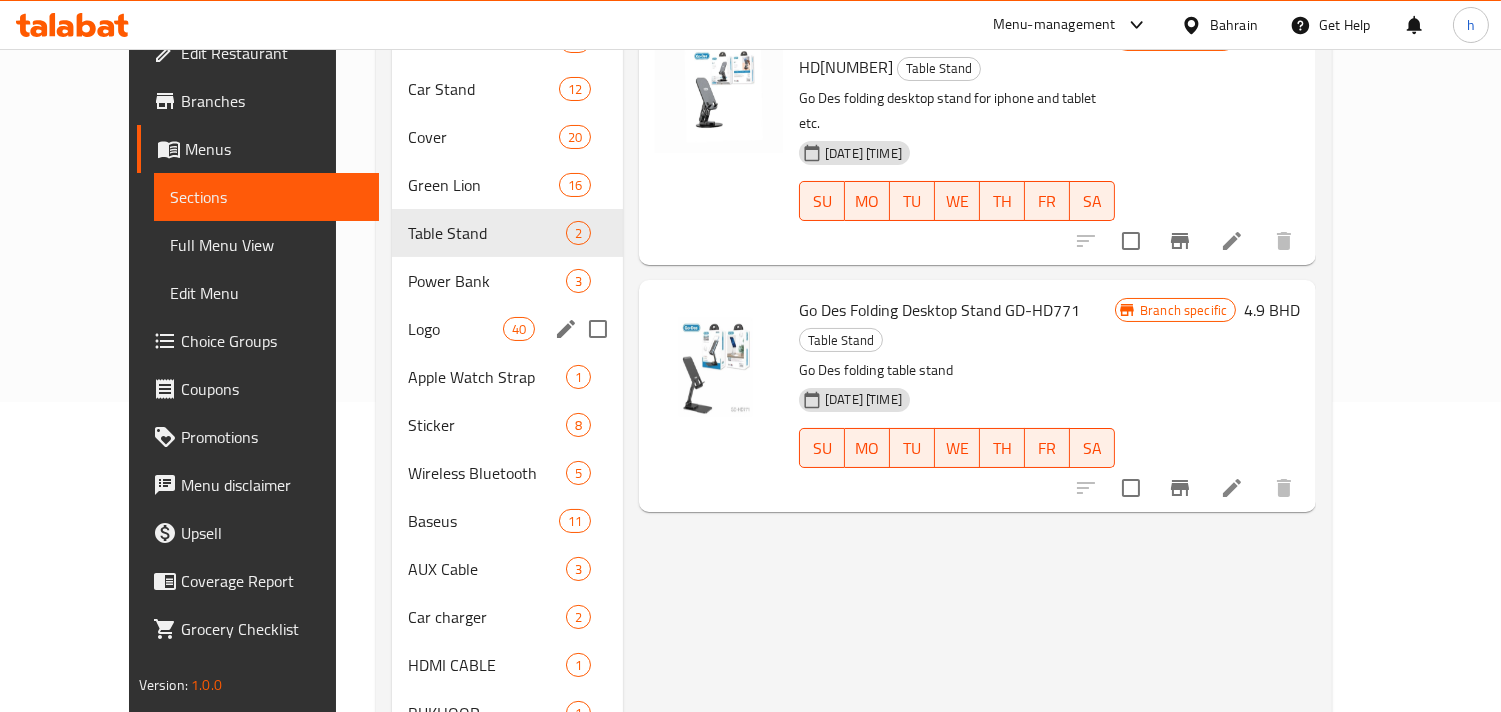 click on "Logo 40" at bounding box center [507, 329] 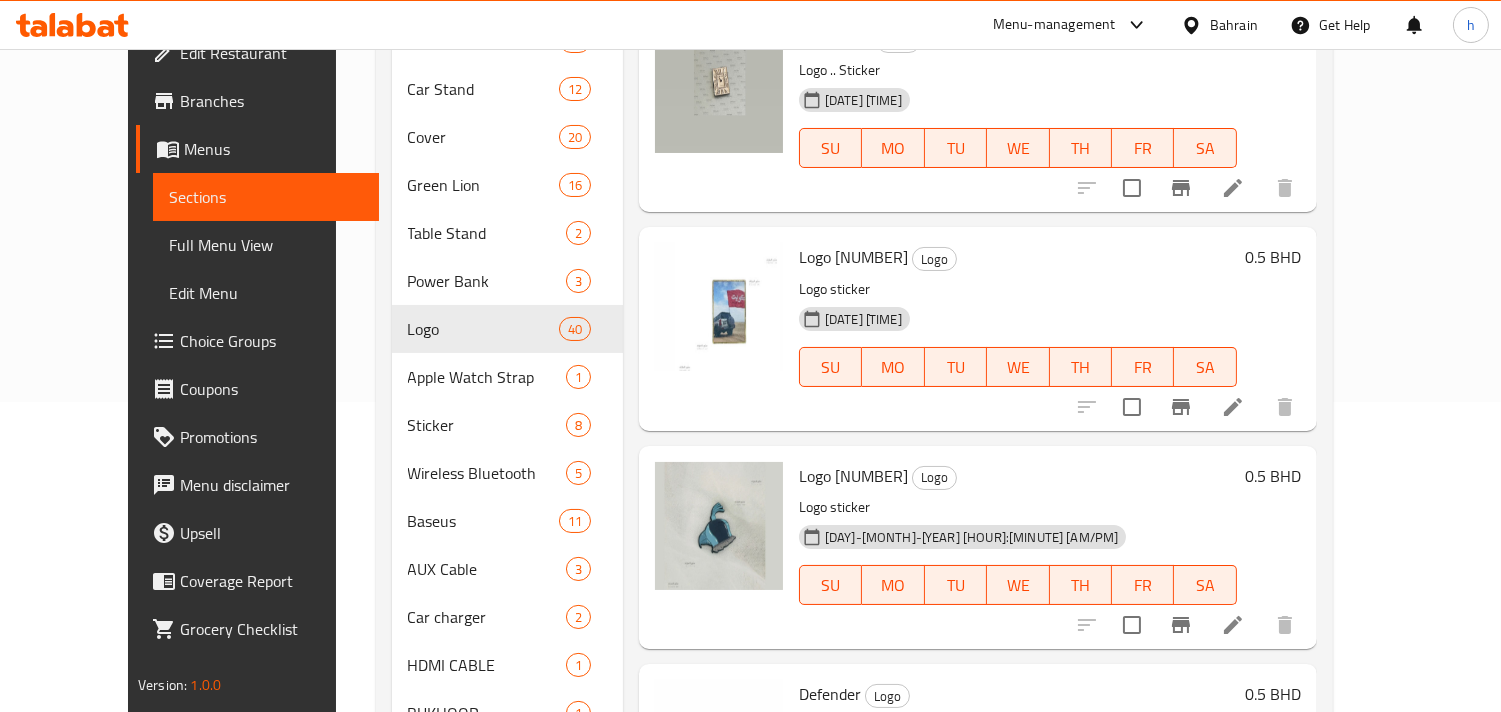 scroll, scrollTop: 555, scrollLeft: 0, axis: vertical 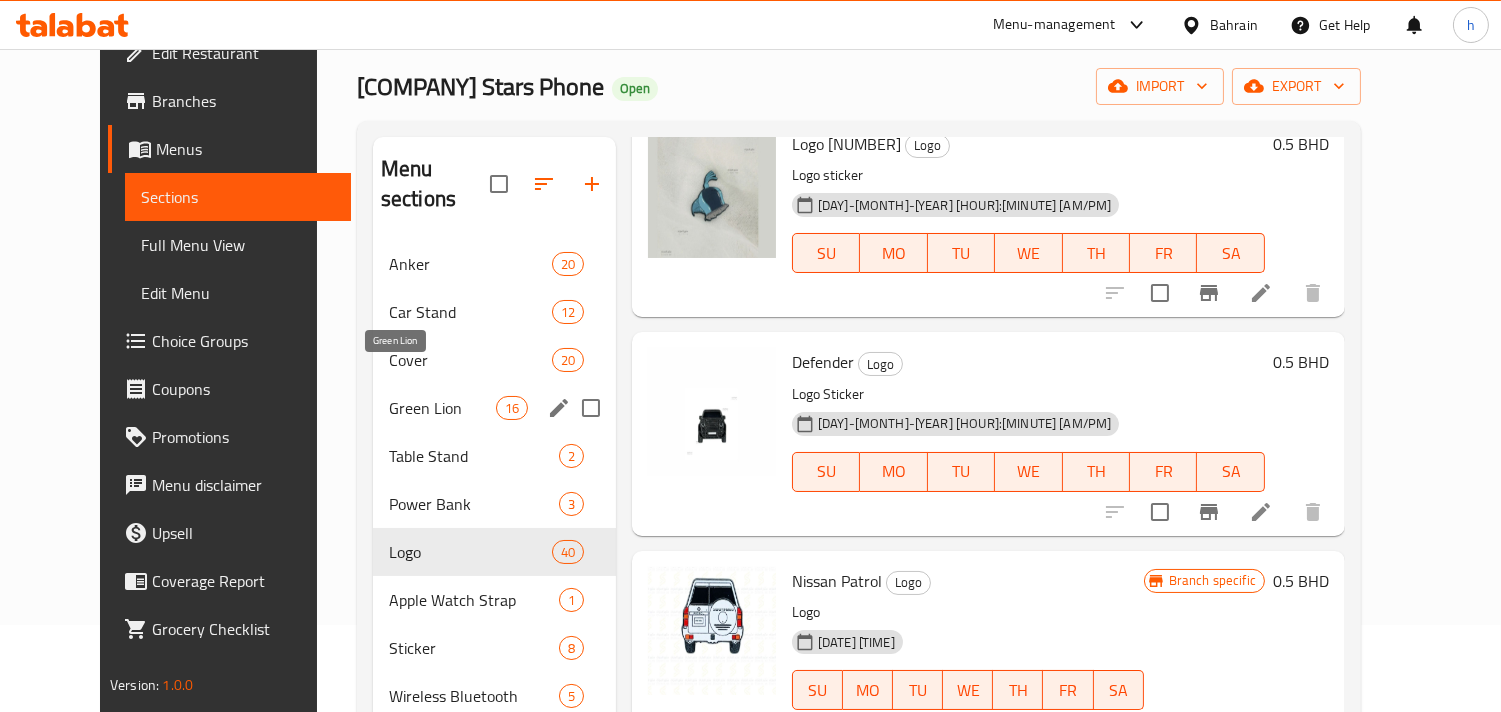 click on "Green Lion" at bounding box center [442, 408] 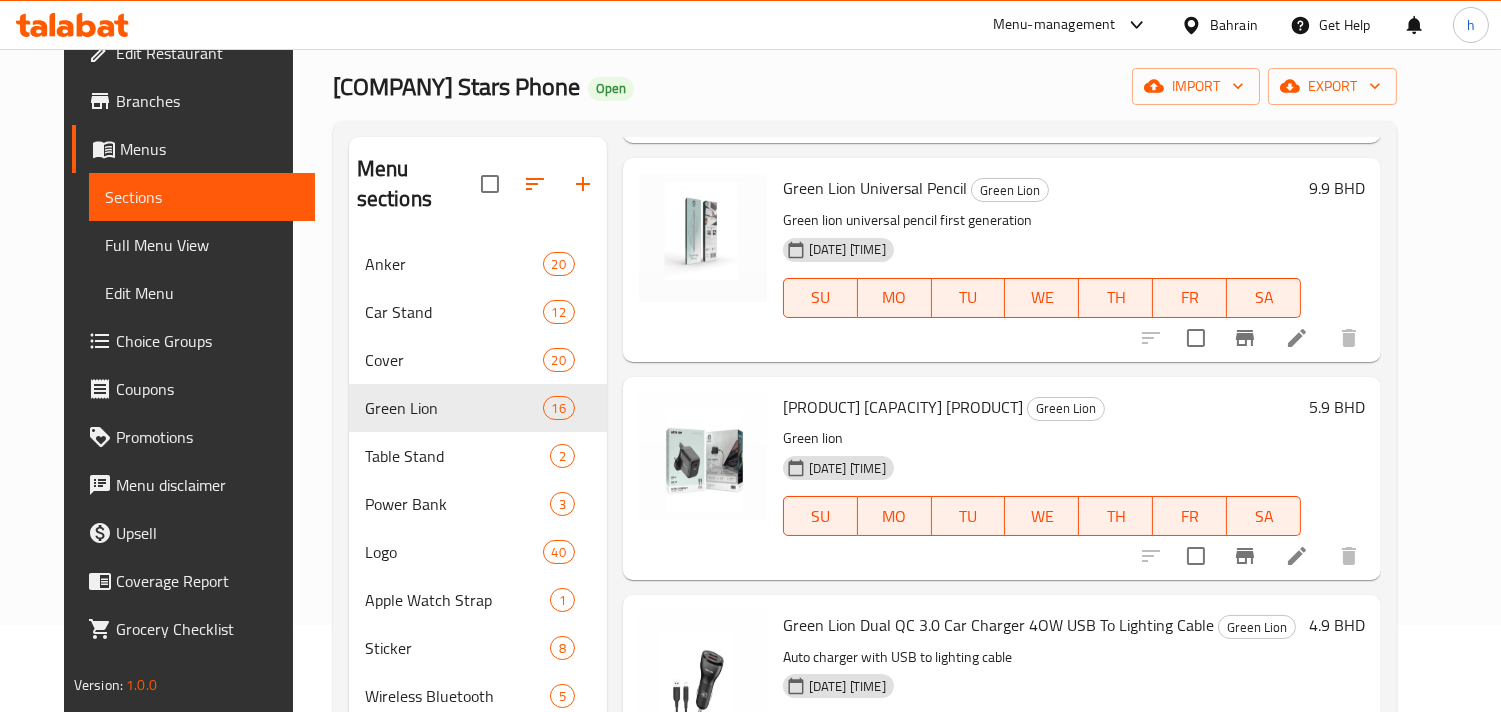 scroll, scrollTop: 2080, scrollLeft: 0, axis: vertical 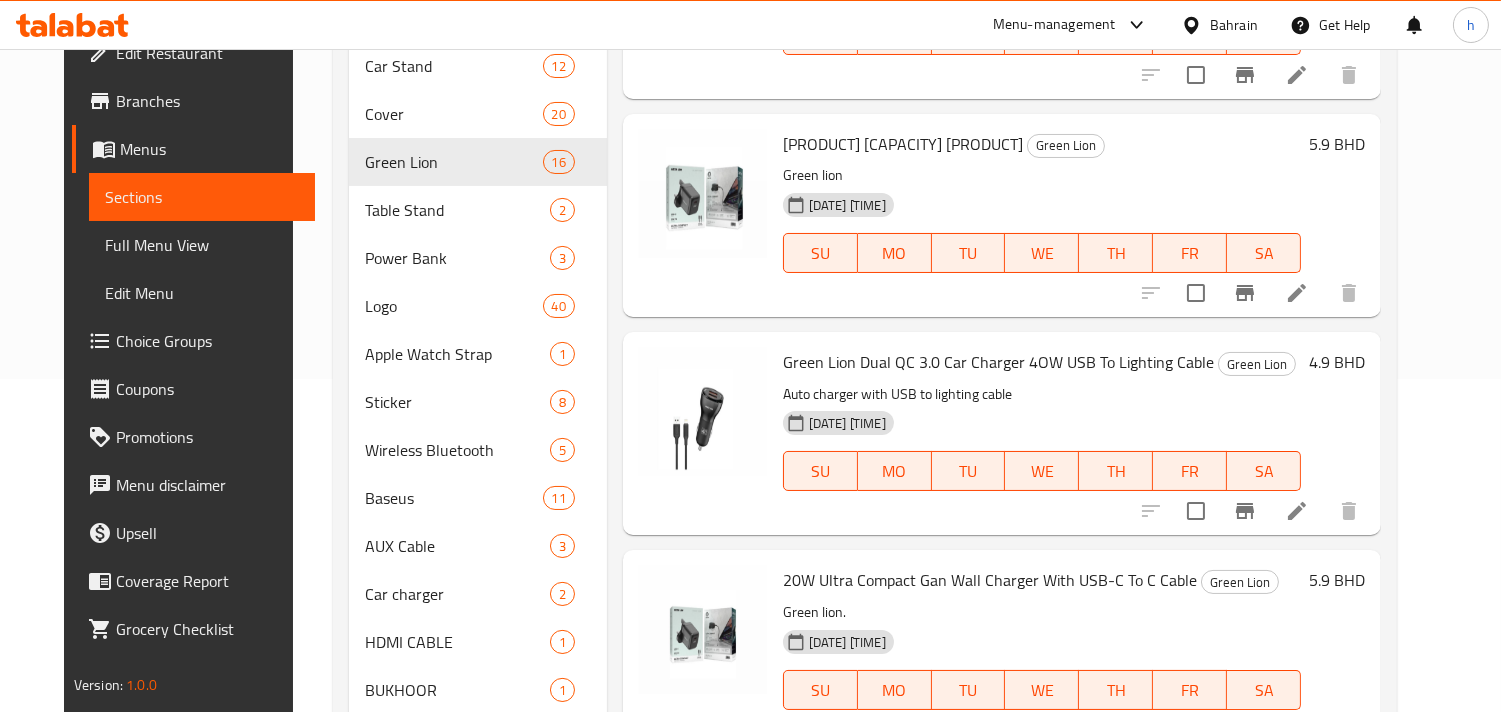 click on "Full Menu View" at bounding box center [202, 245] 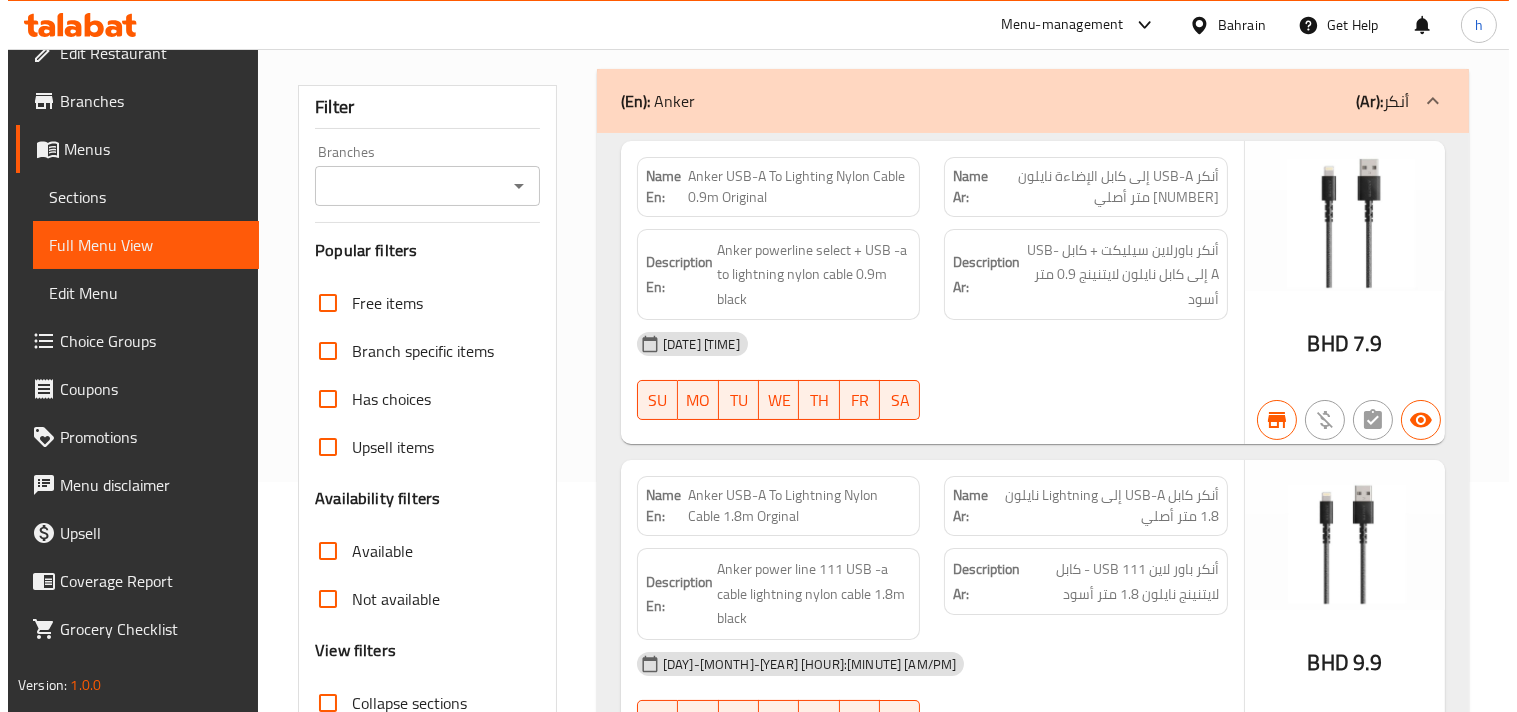scroll, scrollTop: 0, scrollLeft: 0, axis: both 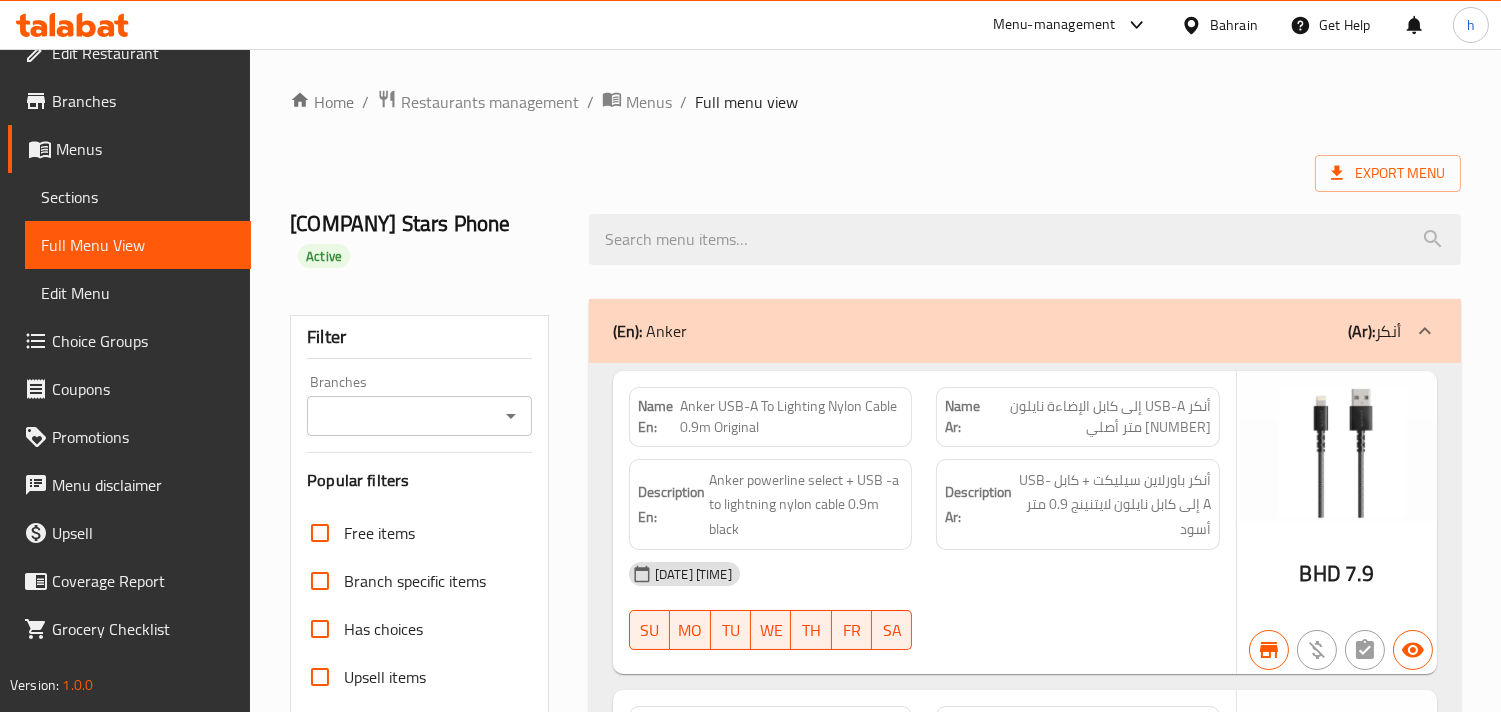 click on "Branches" at bounding box center [403, 416] 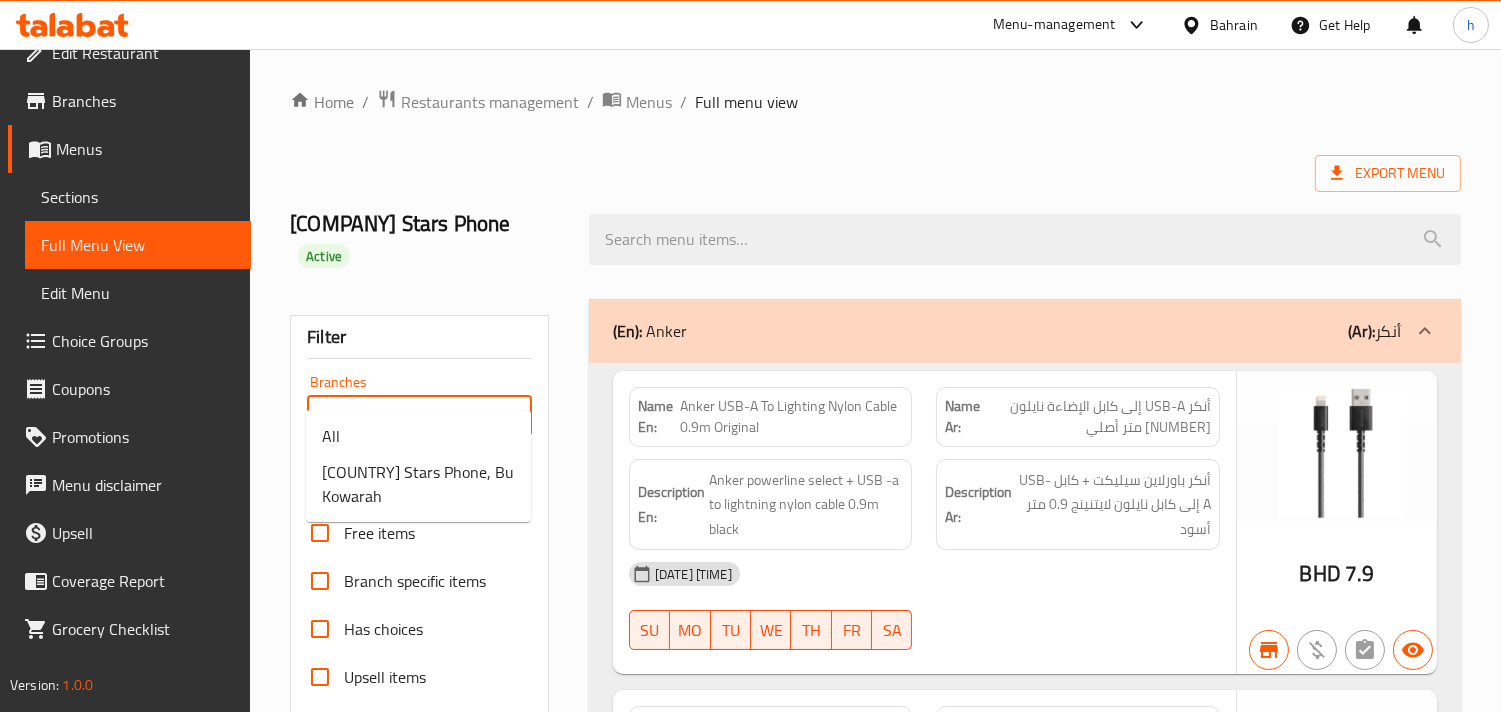 type on "i" 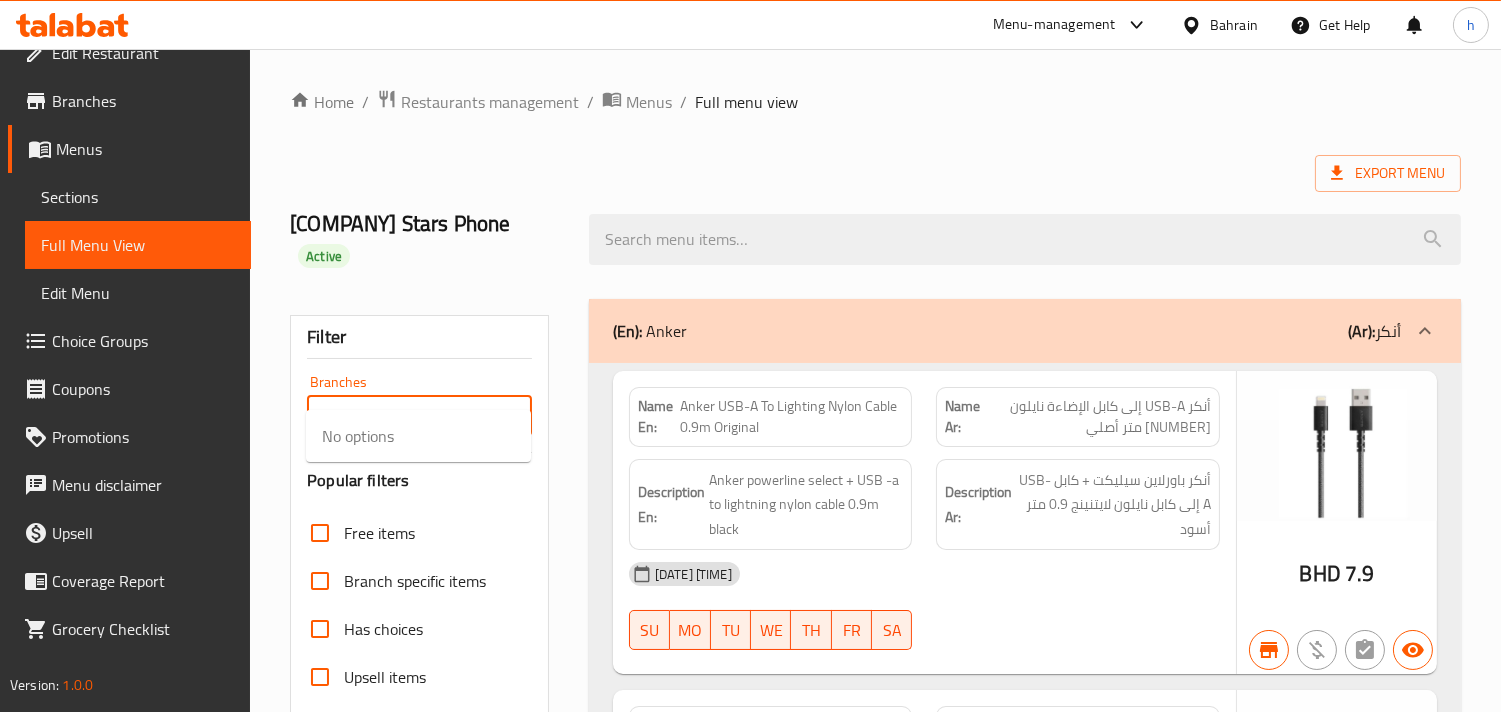 type on "l" 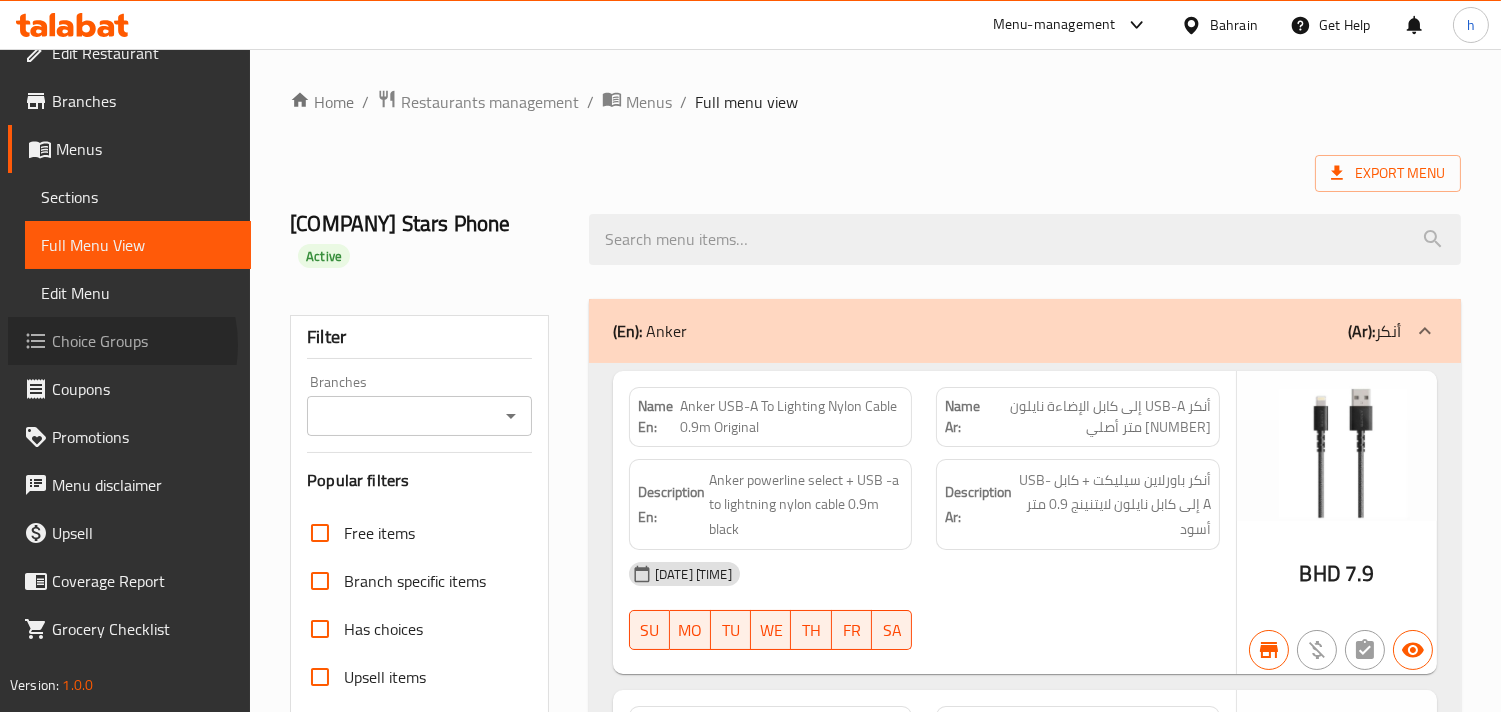 click on "Choice Groups" at bounding box center [143, 341] 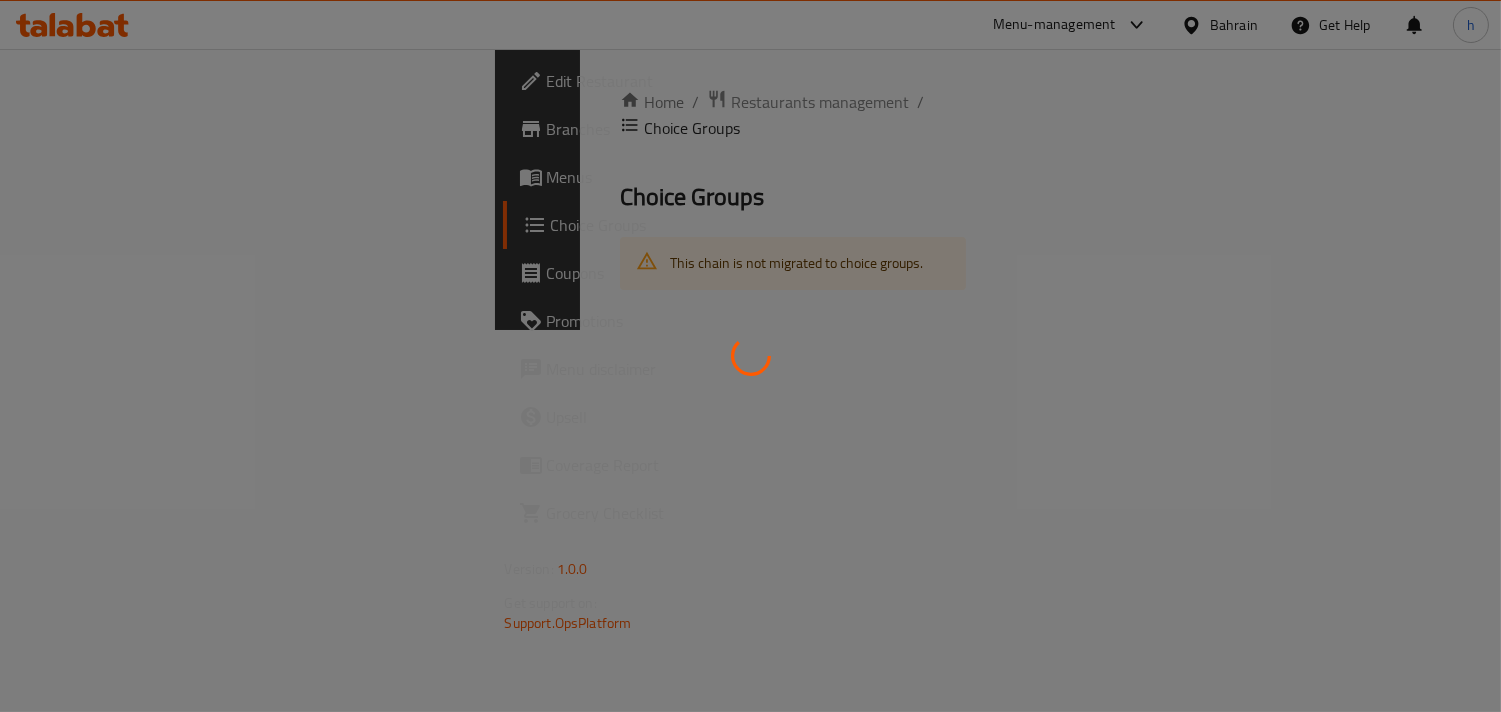 scroll, scrollTop: 0, scrollLeft: 0, axis: both 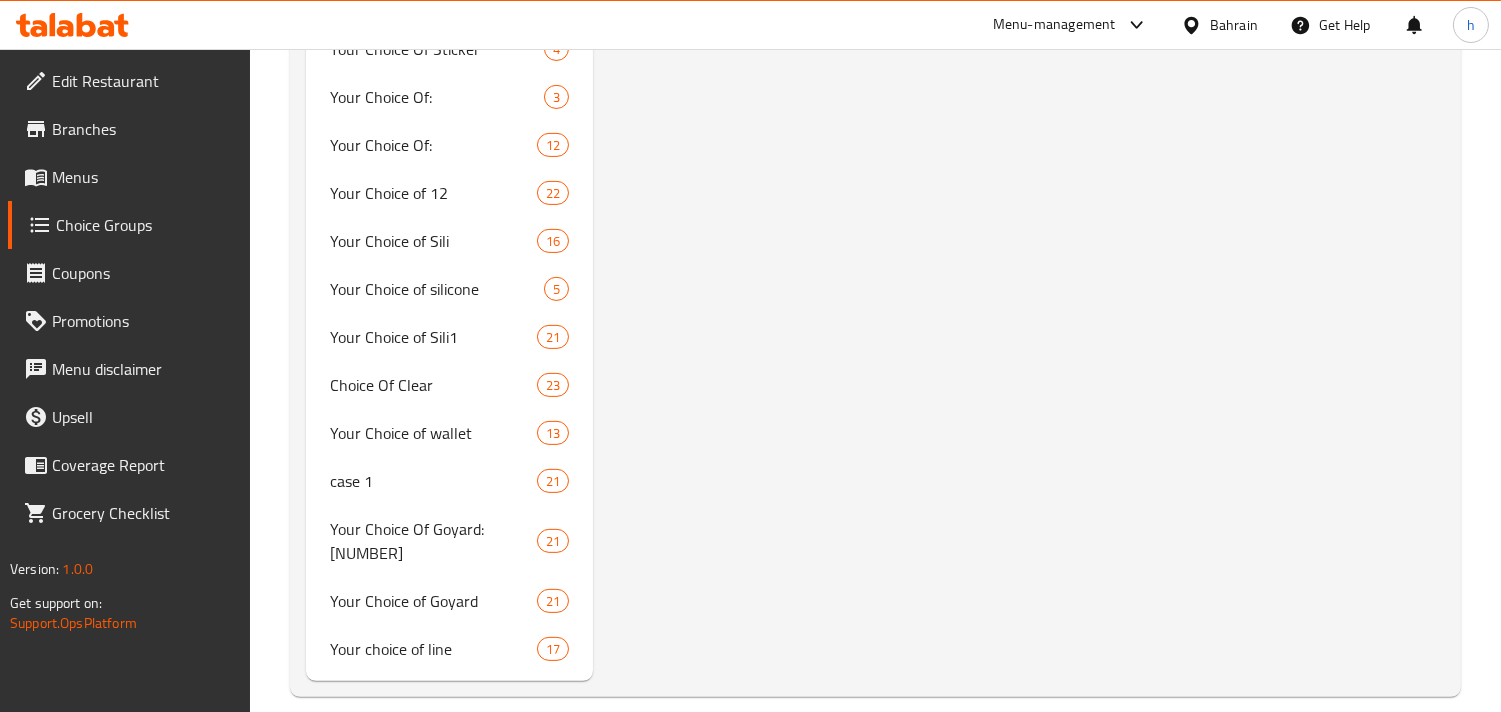 click on "Choice Groups iPhone [NUMBER] [NUMBER] Your Choice of Sticker [NUMBER] iphone [NUMBER] iphone [NUMBER] Your Choice Of Iphone [NUMBER] Samsung [NUMBER] Samsung [NUMBER] iphone [NUMBER] Iphone [NUMBER] iPhone [NUMBER] Your Choice Of Sticker [NUMBER] Cover [NUMBER] Wireless Bluetooth [NUMBER] Logo [NUMBER] Your Choice of Logo [NUMBER] Your Choice of Logo [NUMBER] LOGO [NUMBER] Your Choice of Logo [NUMBER] Logo [NUMBER] Sticker [NUMBER] Sticker Normal [NUMBER] Your Choice Of Sticker [NUMBER] Your Choice Of Sticker [NUMBER] Your Choice Of Sticker [NUMBER] Your Choice of: [NUMBER] Your Choice Of: [NUMBER] Your Choice of [NUMBER] [NUMBER] Your Choice of Sili [NUMBER] Your Choice of silicone [NUMBER] Your Choice of Sili[NUMBER] [NUMBER] Choice Of Clear [NUMBER] Your Choice of wallet [NUMBER] case [NUMBER] [NUMBER] Your Choice Of Goyard:[NUMBER] [NUMBER] Your Choice of Goyard [NUMBER] Your choice of line [NUMBER] iPhone [NUMBER] (ID: [NUMBER]) iPhone [NUMBER] ​ ايفون [NUMBER] ​ Min: [NUMBER] ​ Max: [NUMBER] ​ Save Assigned to iPhone [NUMBER] iPhone [NUMBER] (ID: [NUMBER]) [NUMBER].[NUMBER] BHD Name (En) iPhone [NUMBER] Name (En) Name (Ar) ايفون [NUMBER] Name (Ar) Price BHD [NUMBER].[NUMBER] Price Status Add New Items / Choices Add ([NUMBER]) items to choice group Anker USB-A To Lighting Nylon Cable [NUMBER]m Original [NUMBER].[NUMBER] BHD [NUMBER].[NUMBER] BHD [NUMBER].[NUMBER] BHD [NUMBER].[NUMBER] BHD [NUMBER].[NUMBER] BHD [NUMBER] BHD" at bounding box center [875, -261] 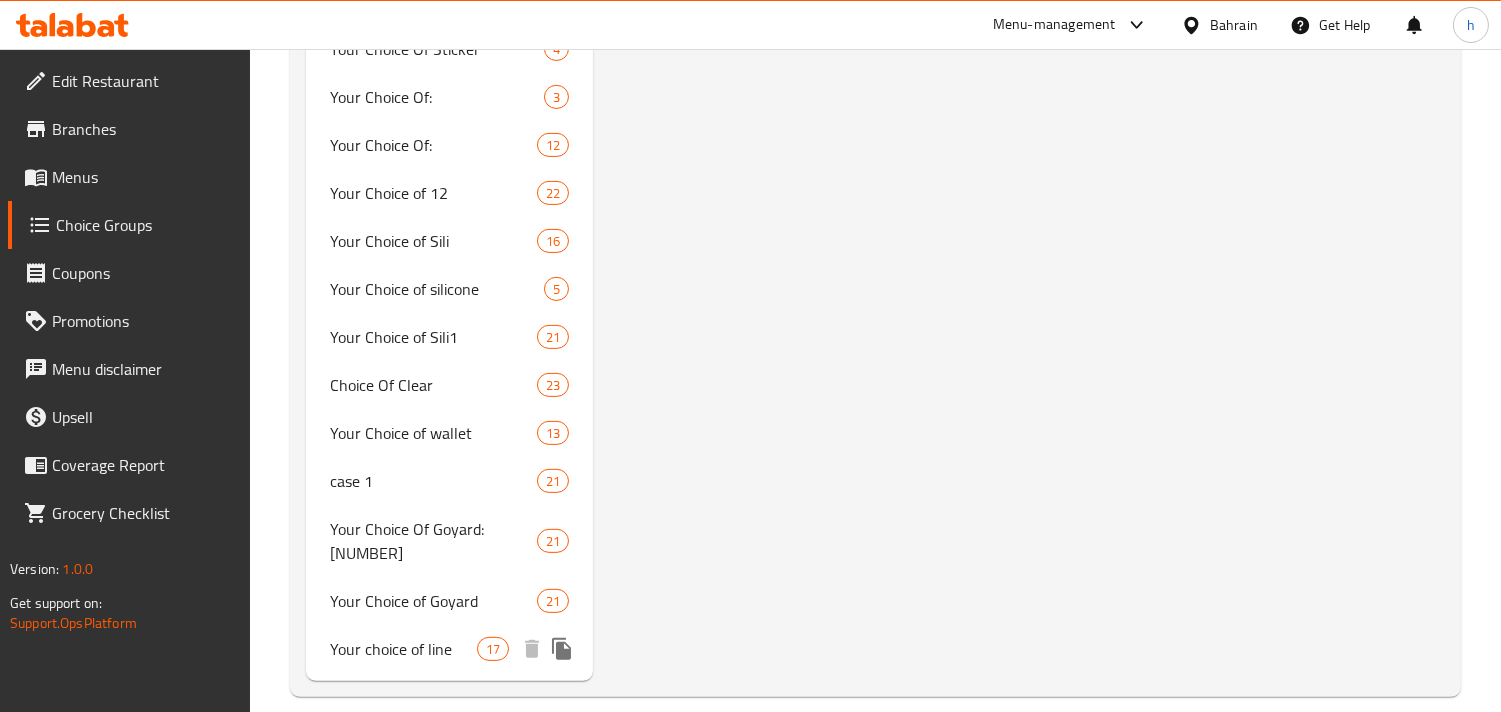 click on "Your choice of line 17" at bounding box center [449, 649] 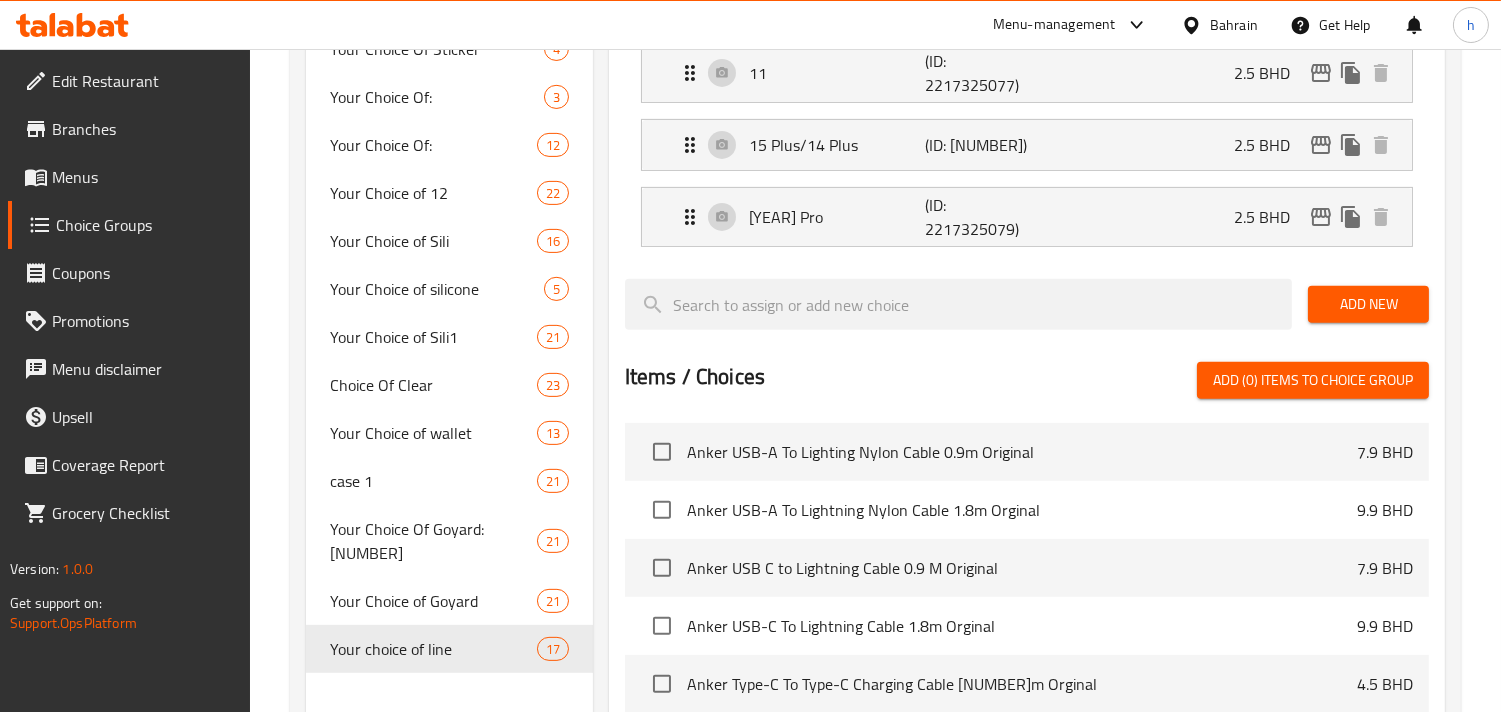 type on "Your choice of line" 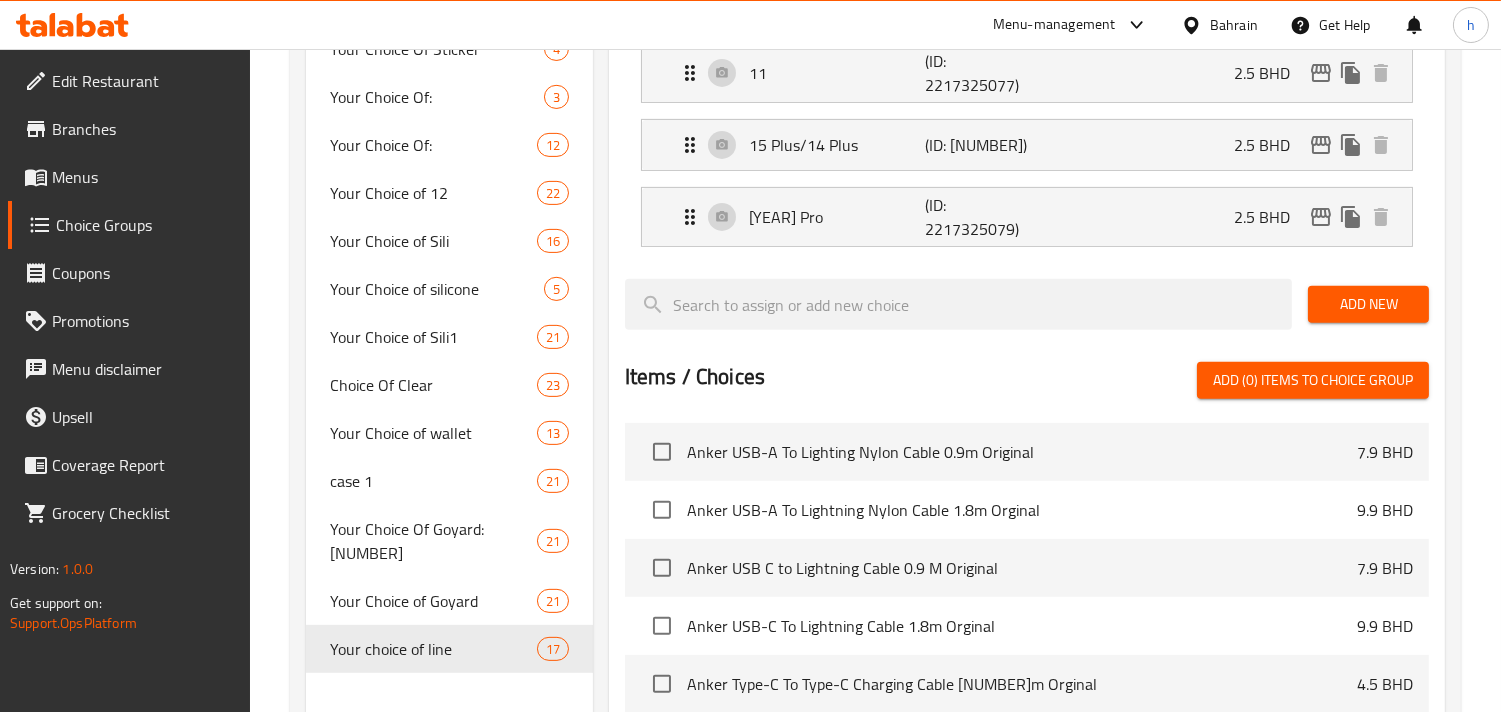 type on "اختيارك من لاين" 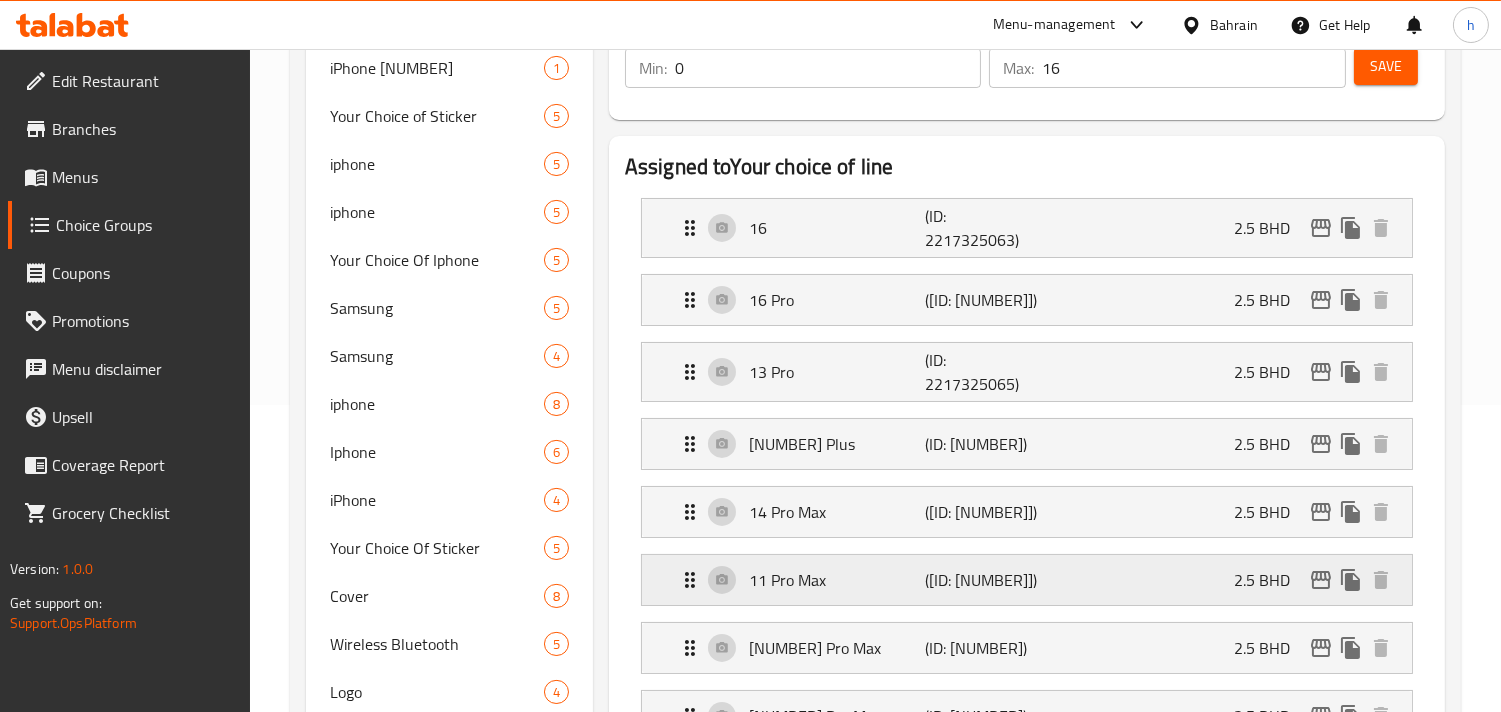 scroll, scrollTop: 96, scrollLeft: 0, axis: vertical 